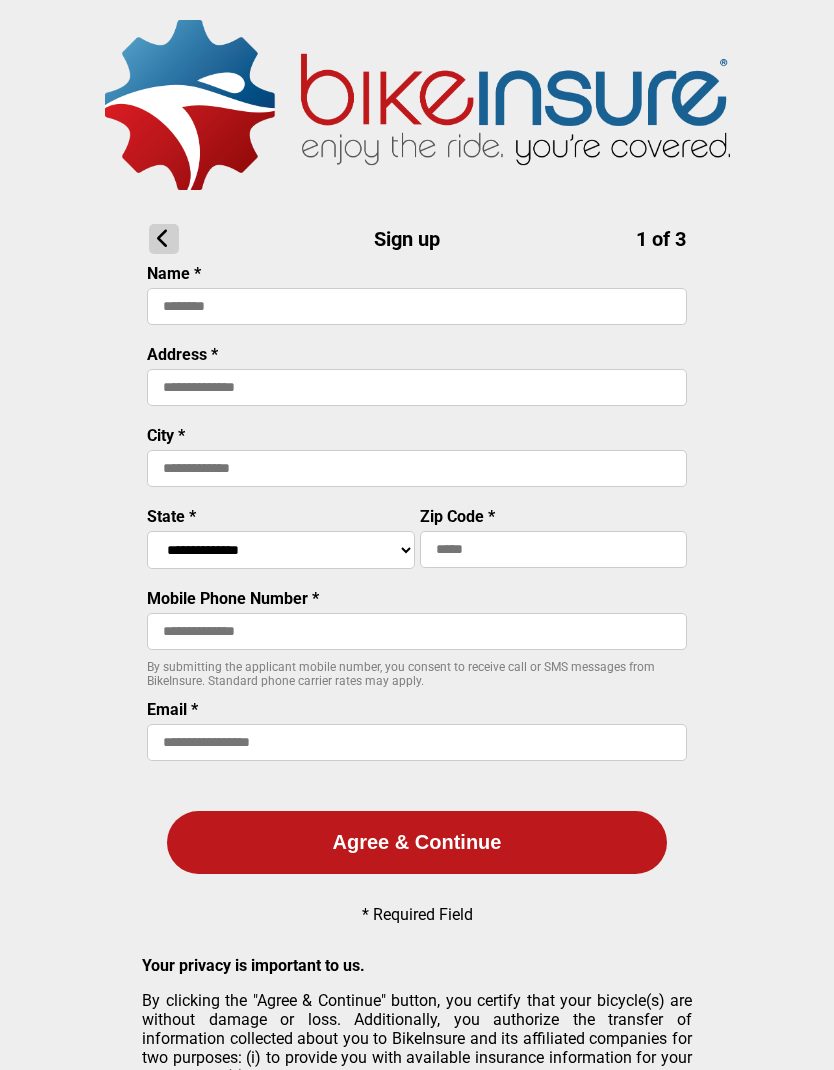 scroll, scrollTop: 0, scrollLeft: 0, axis: both 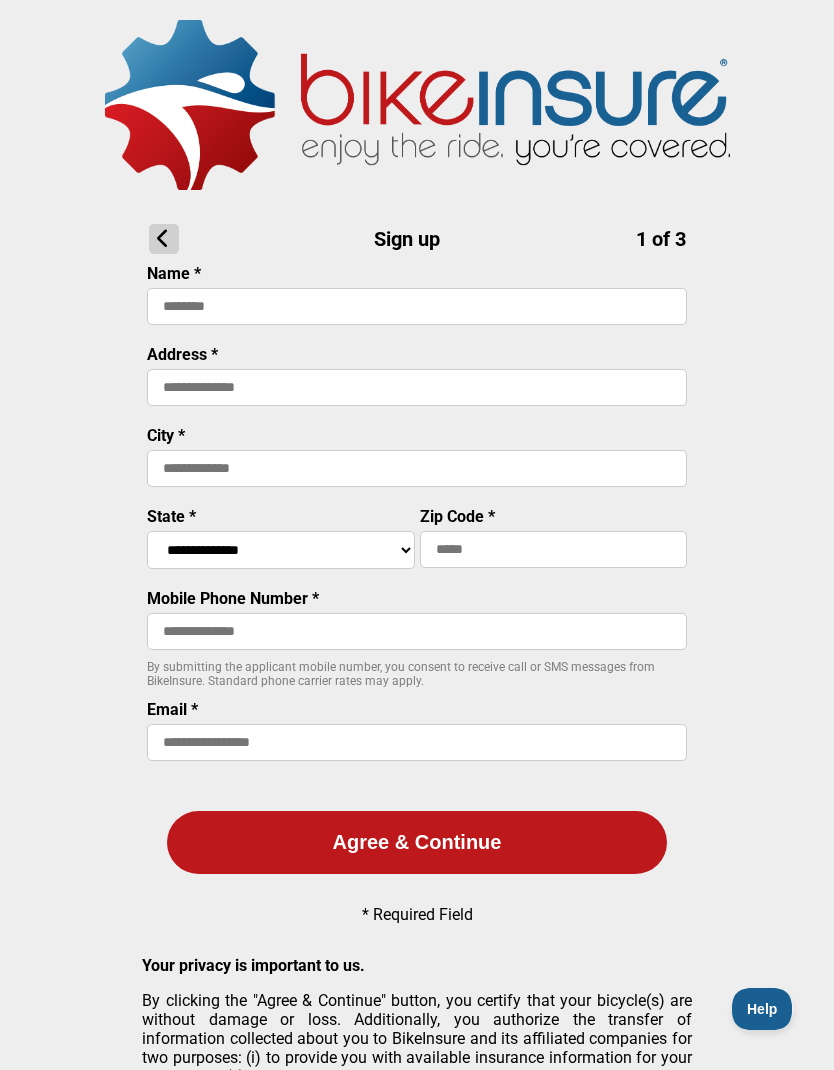 type on "**********" 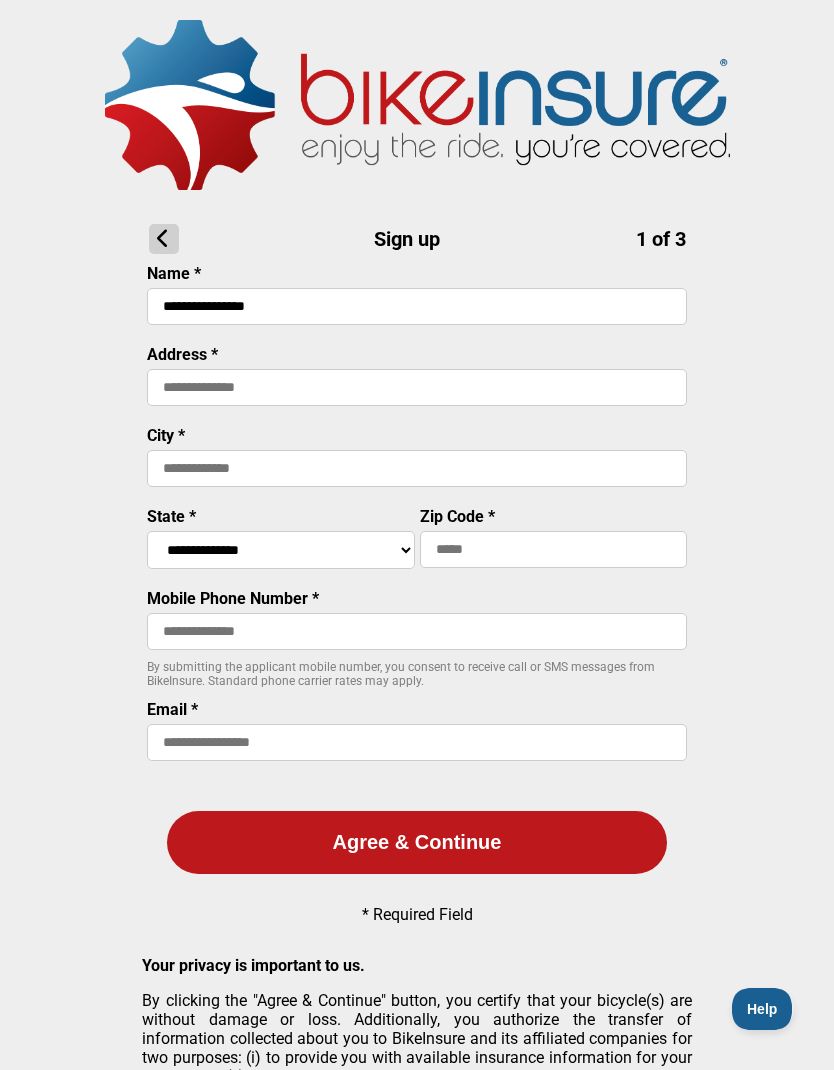 type on "**********" 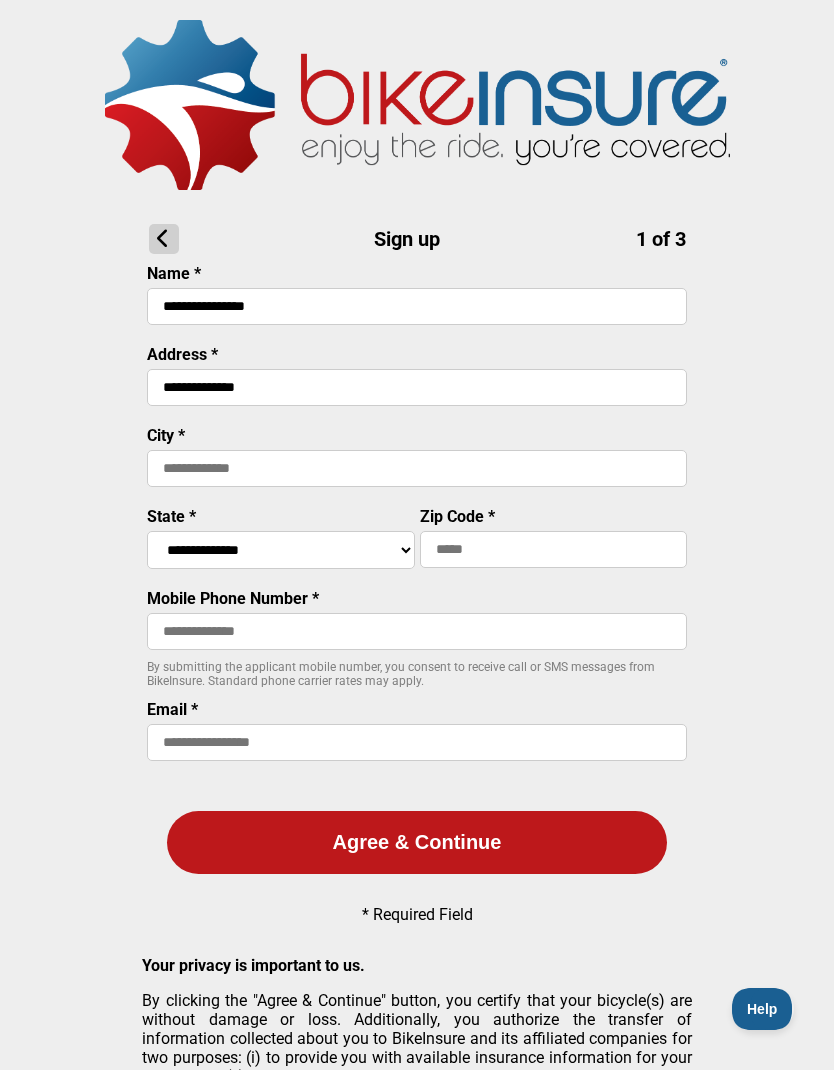 type on "*******" 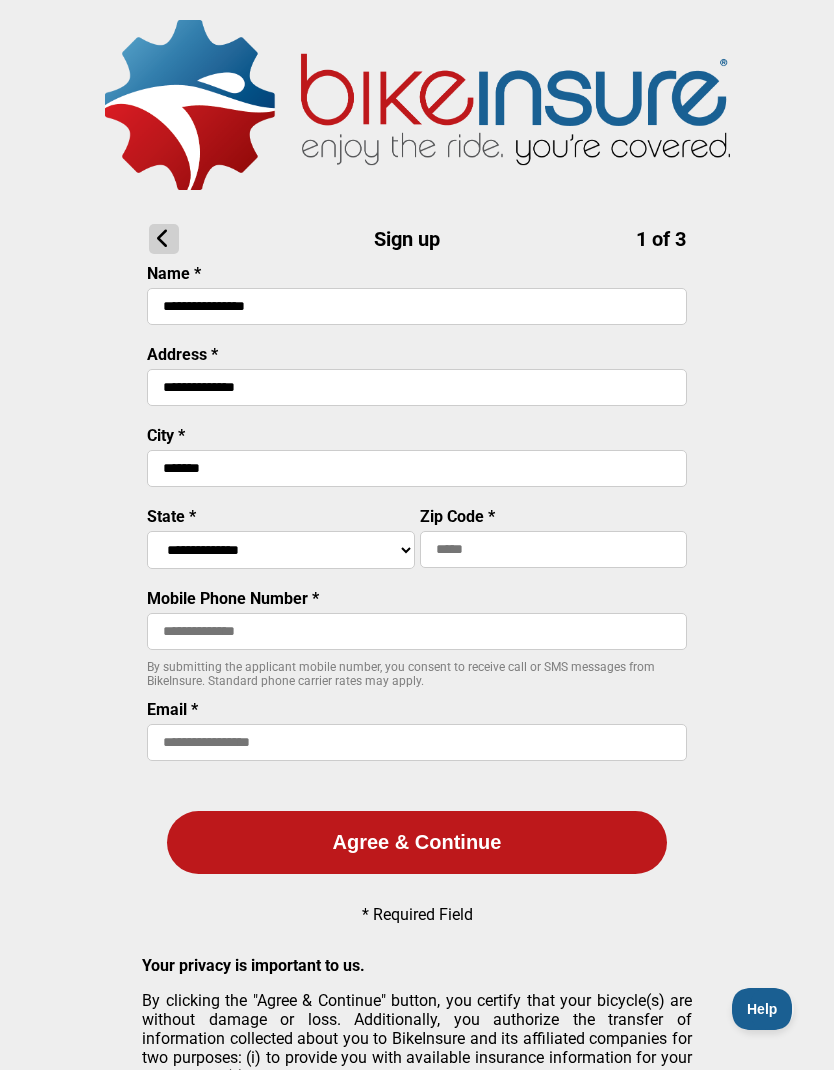 select on "****" 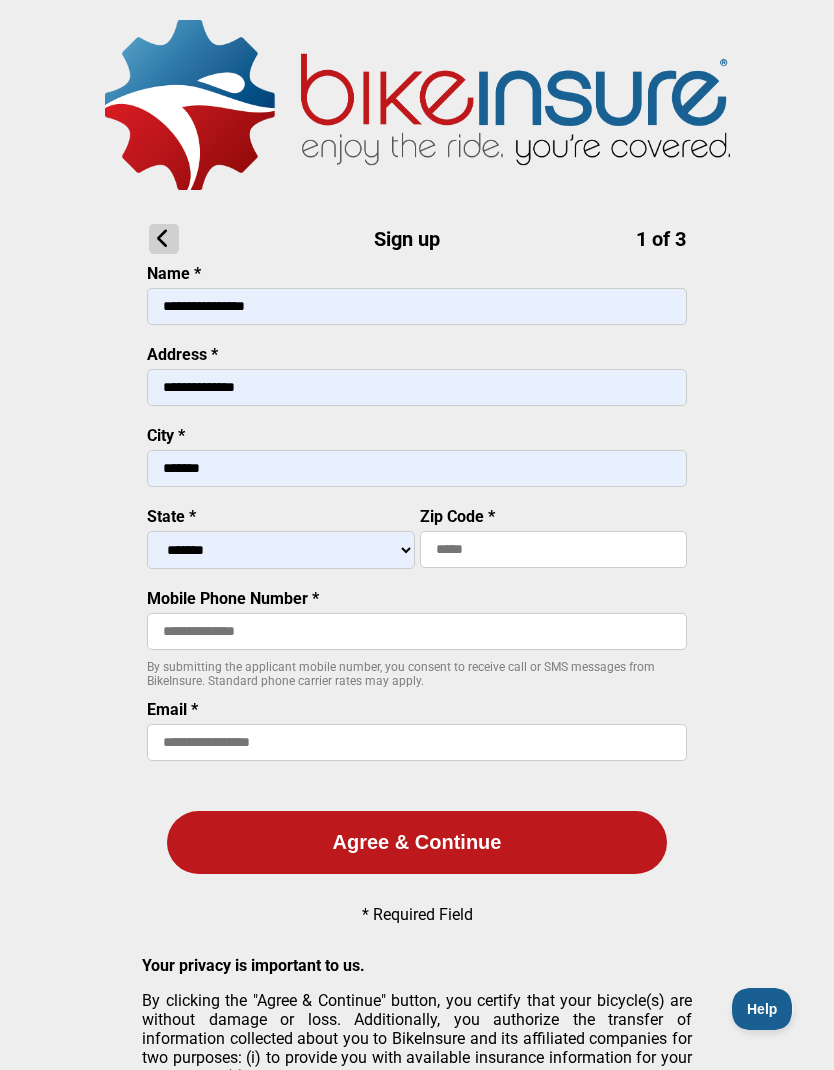 type on "*****" 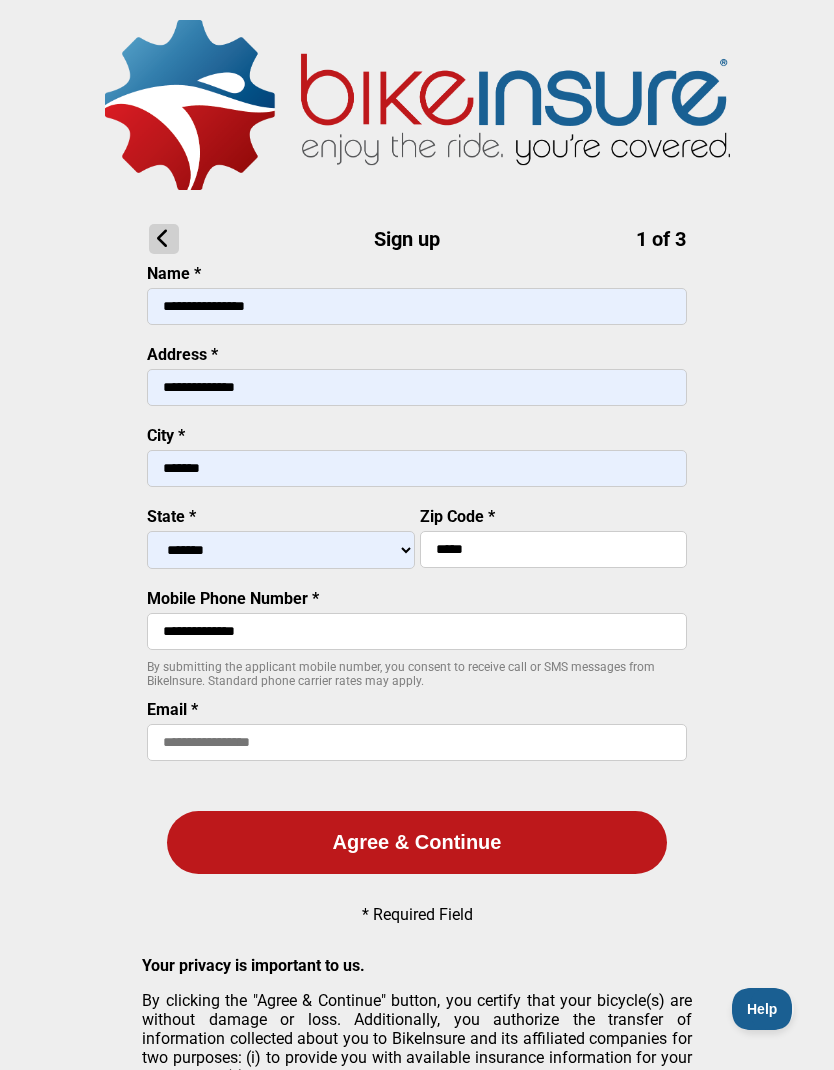 type on "**********" 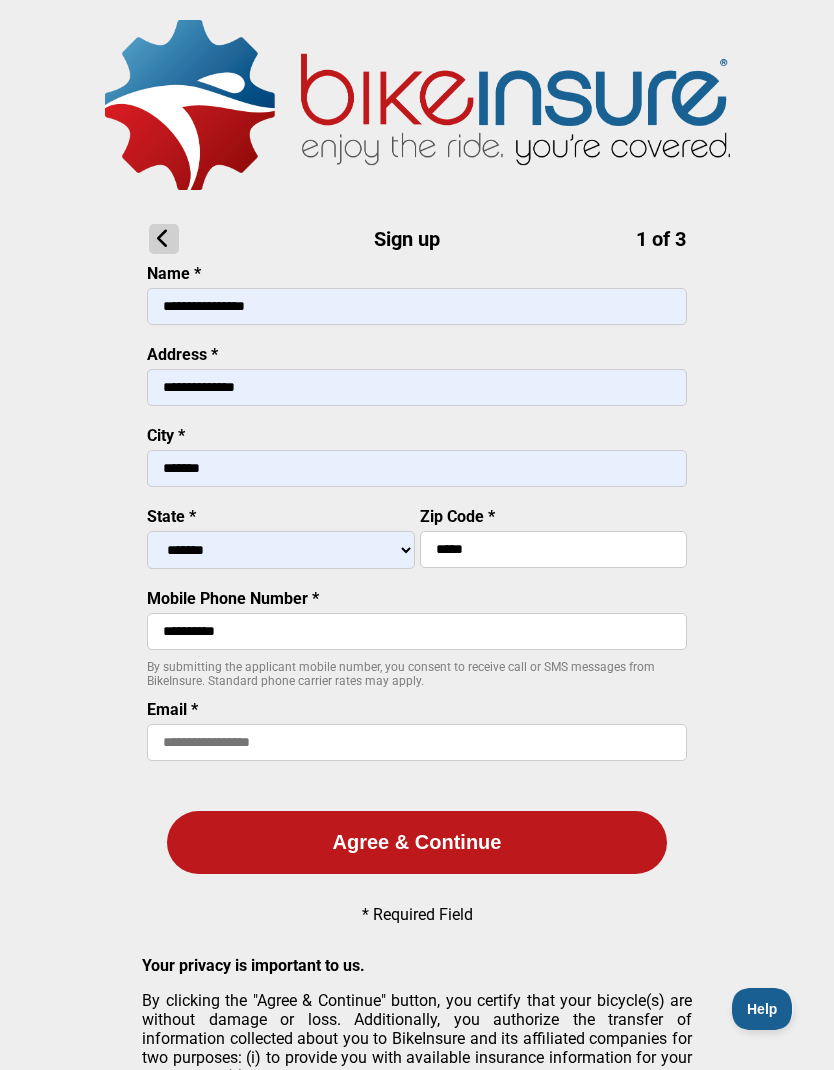 type on "**********" 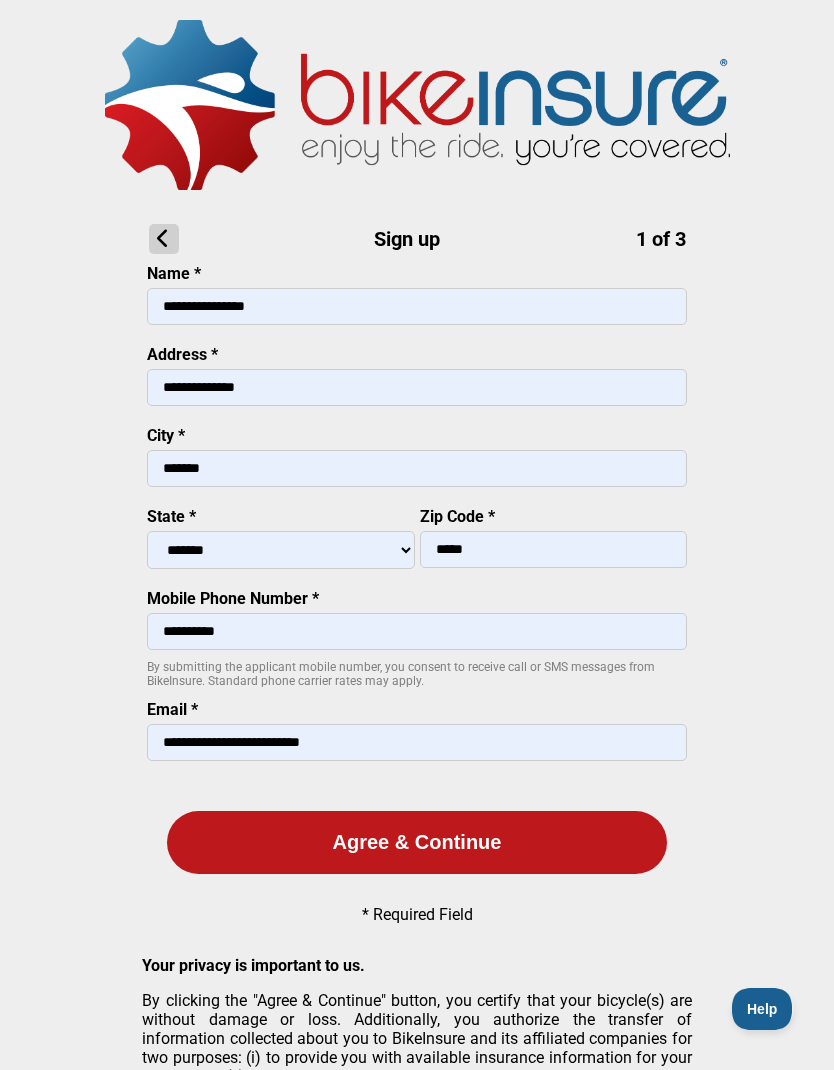 click on "Agree & Continue" at bounding box center [417, 842] 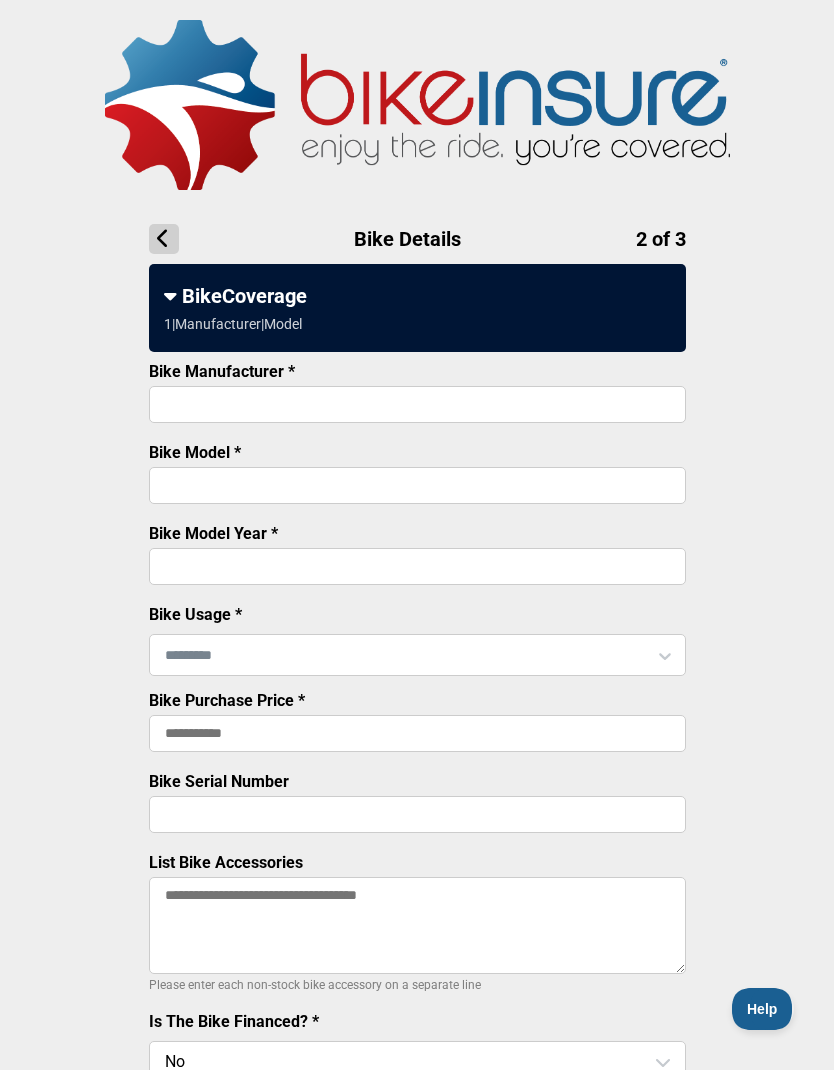 click on "Bike Manufacturer   *" at bounding box center [417, 404] 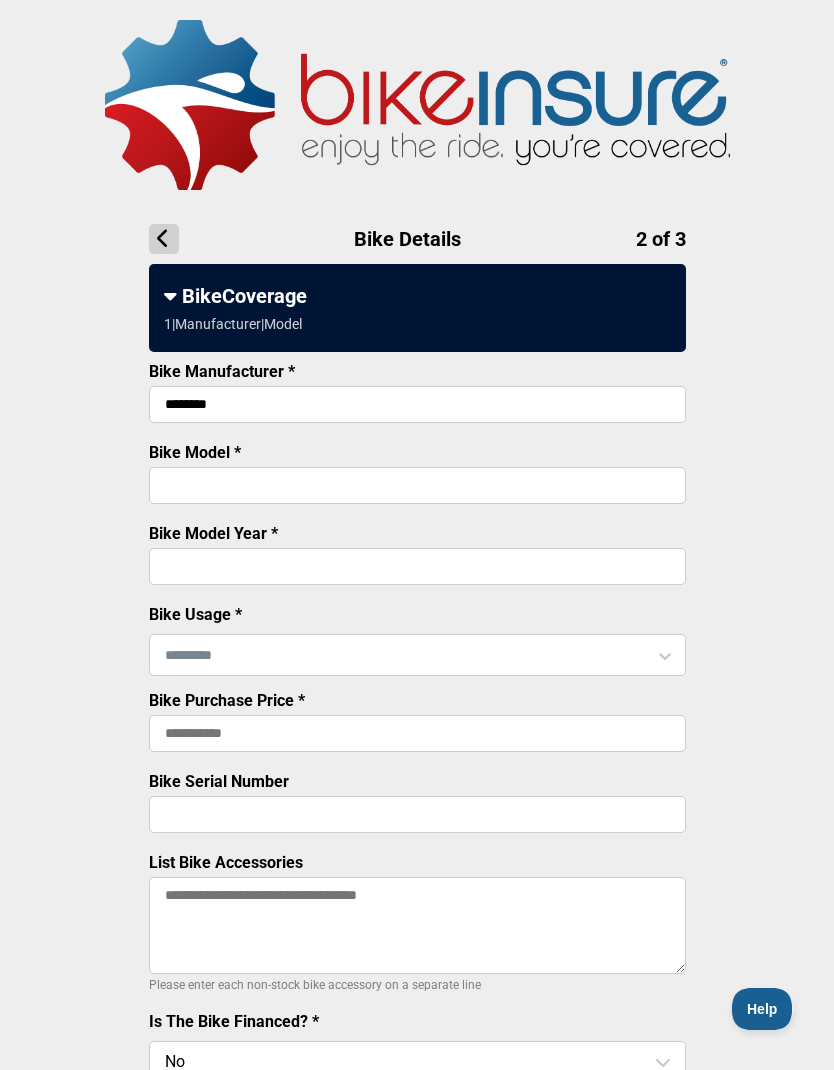 type on "********" 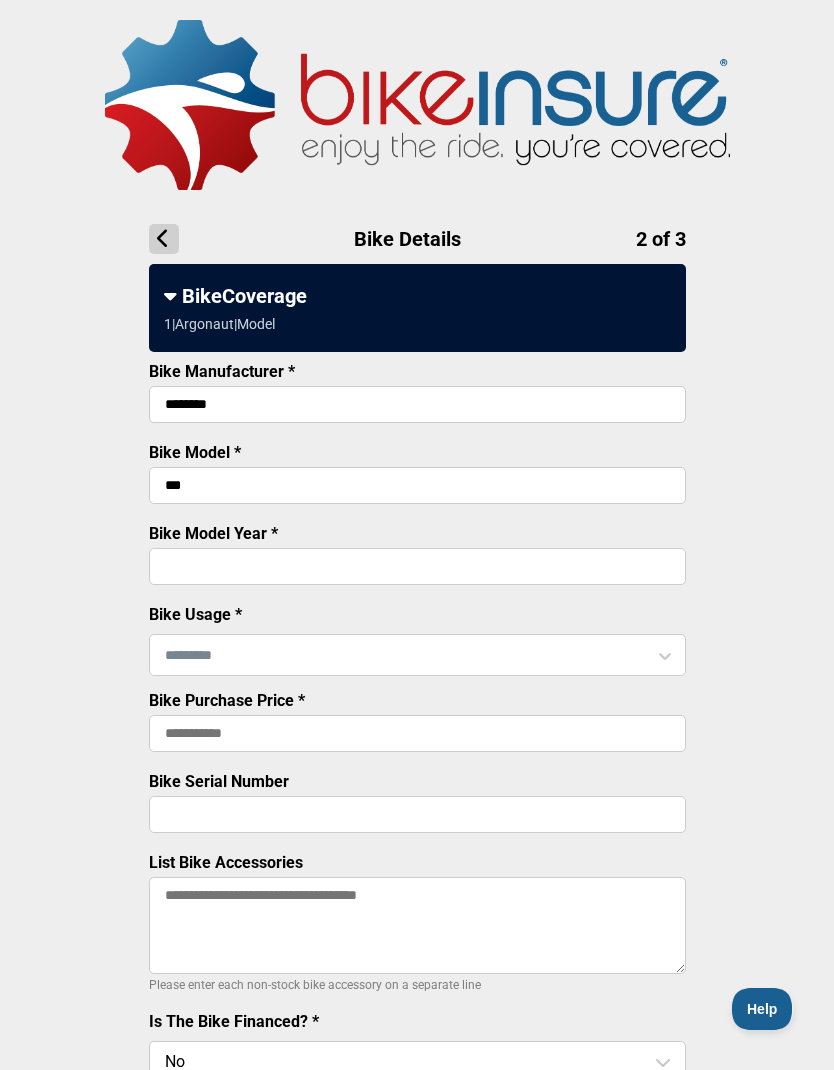 type on "***" 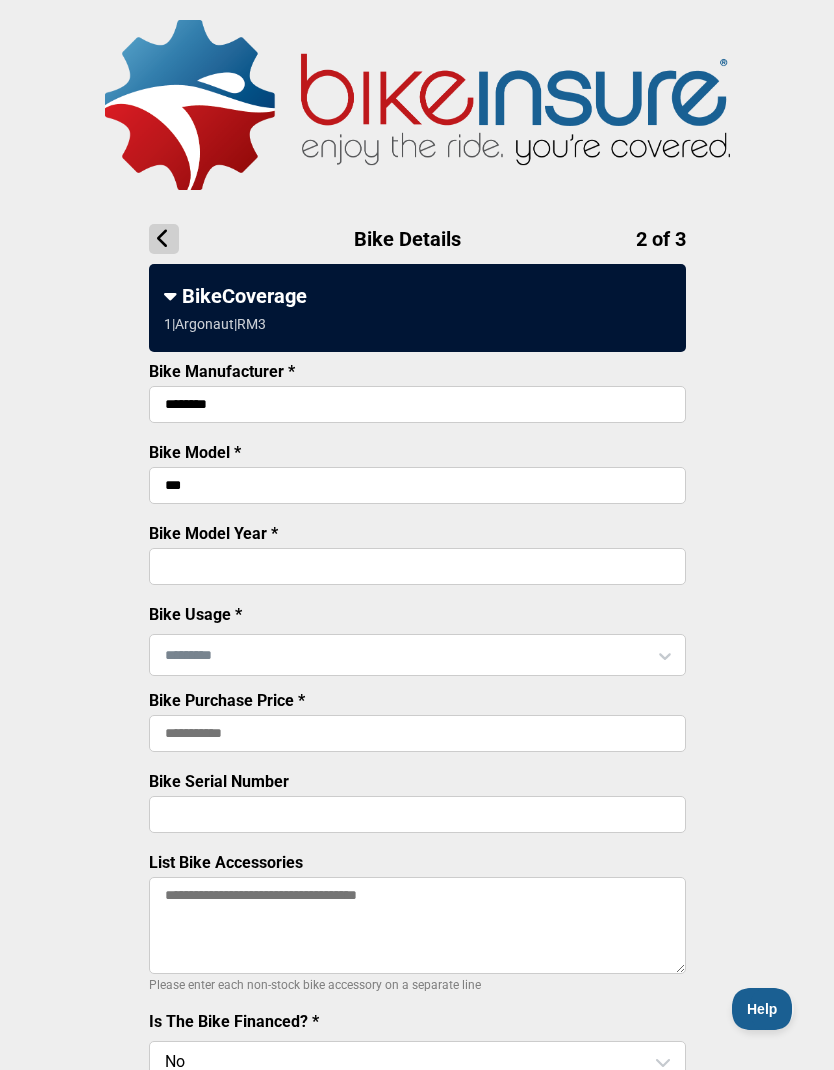 type on "****" 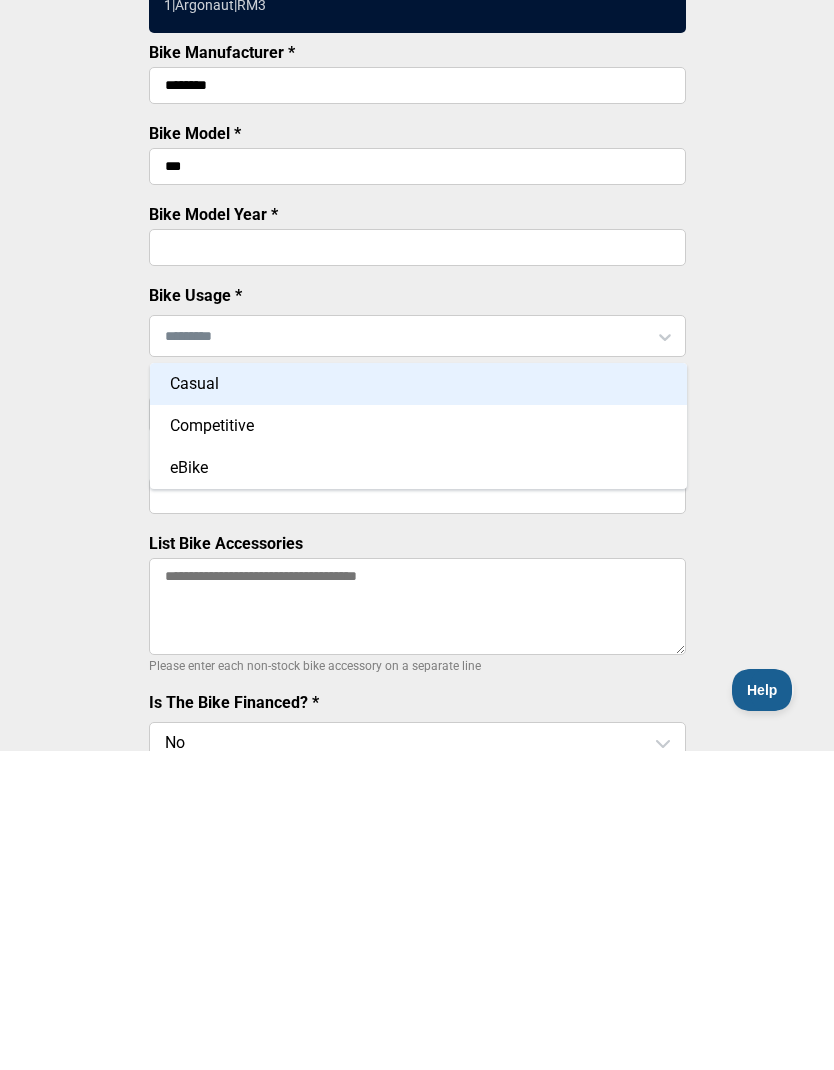 click on "Casual" at bounding box center (418, 703) 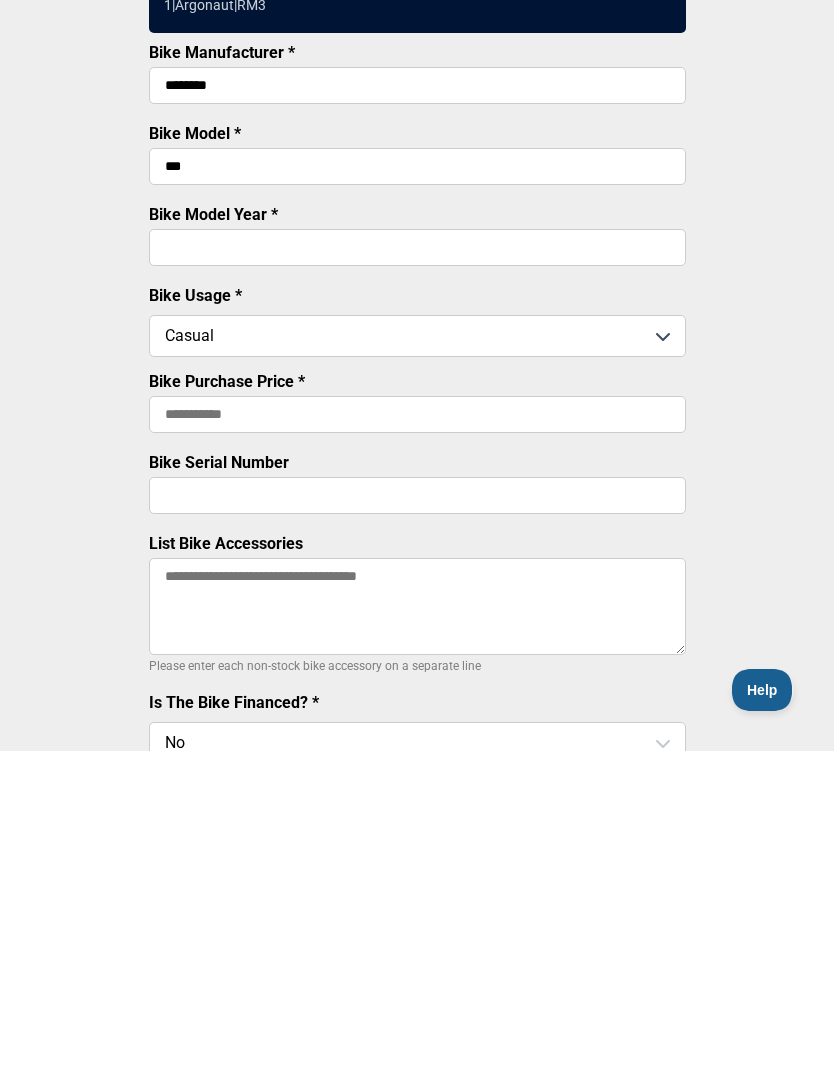 scroll, scrollTop: 319, scrollLeft: 0, axis: vertical 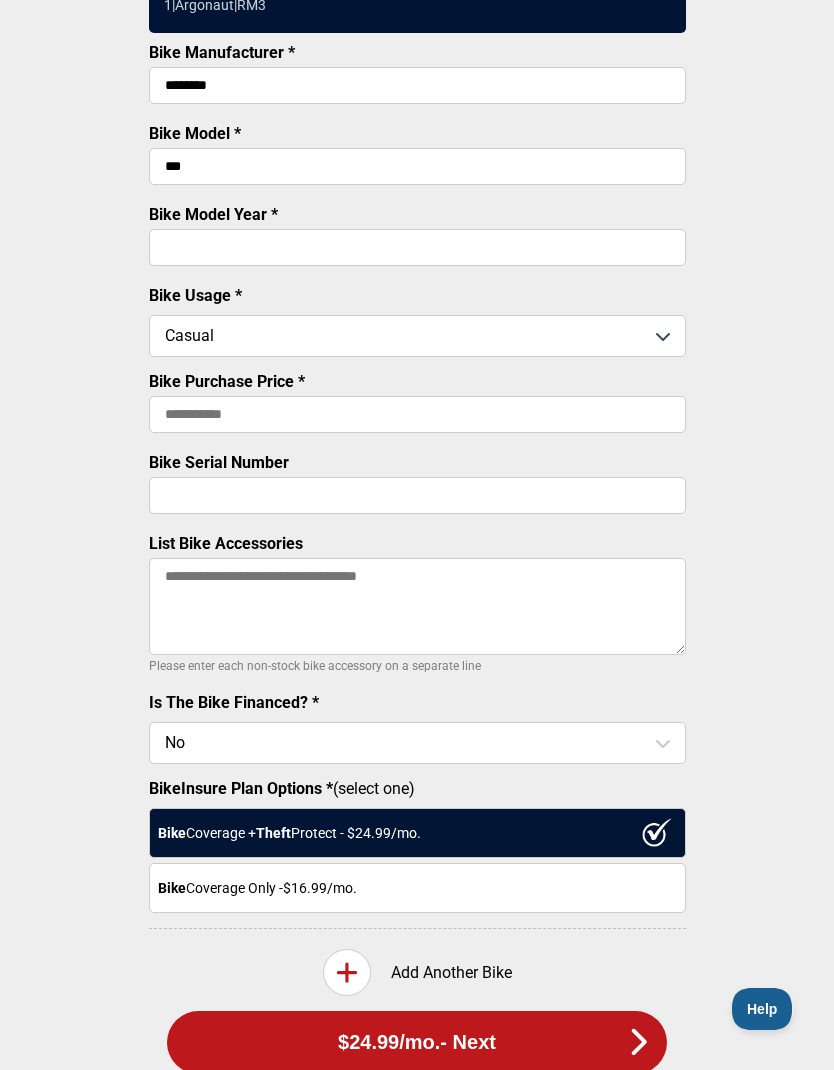 click on "Bike Purchase Price   *" at bounding box center [417, 414] 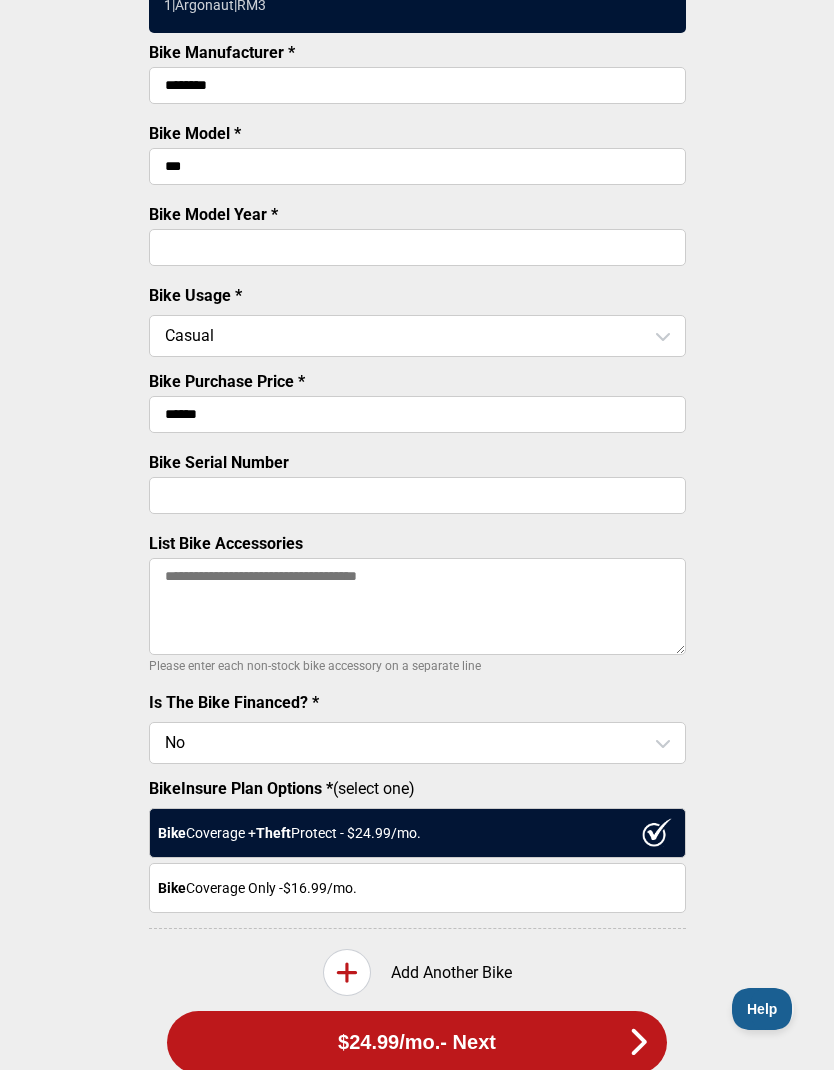 type on "*******" 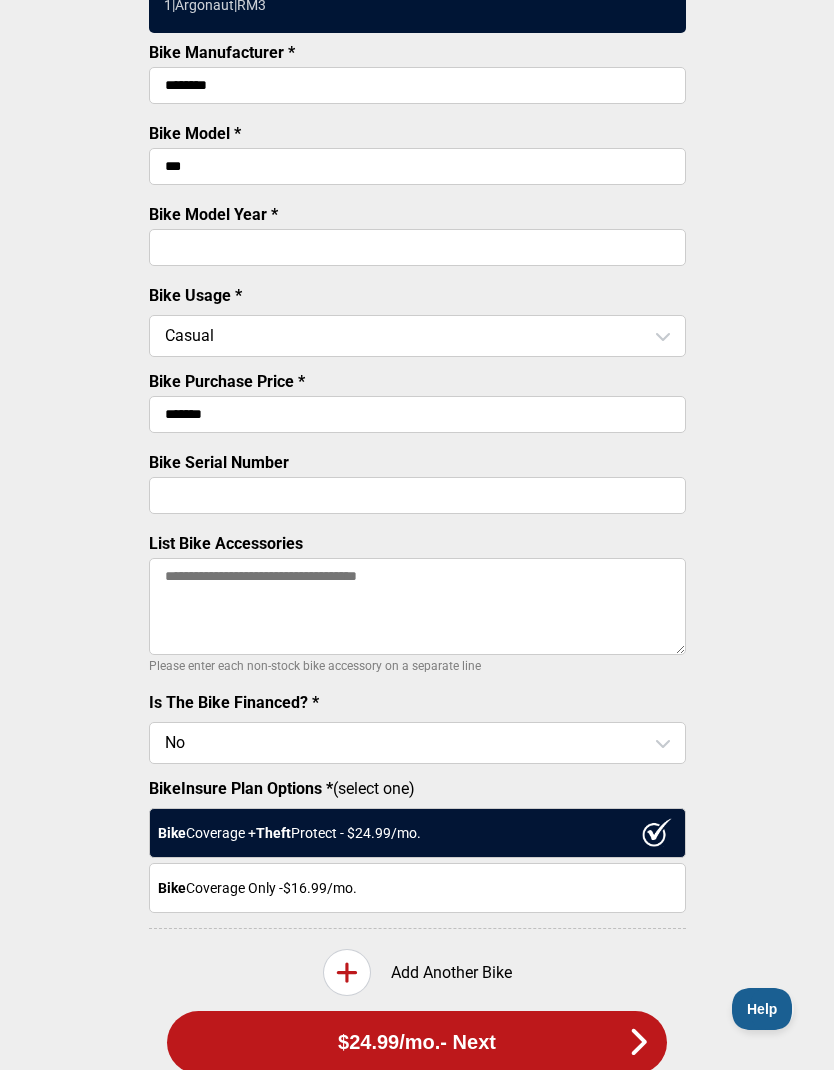 click on "Bike Serial Number" at bounding box center (417, 495) 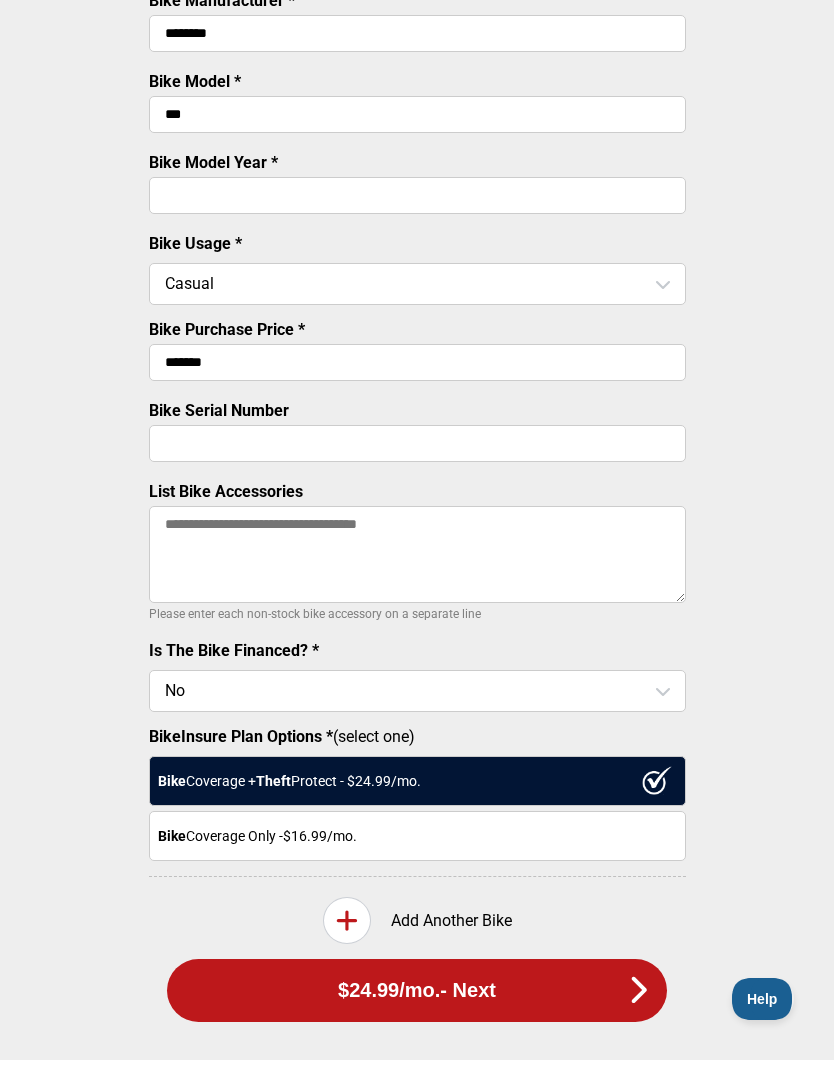 scroll, scrollTop: 361, scrollLeft: 0, axis: vertical 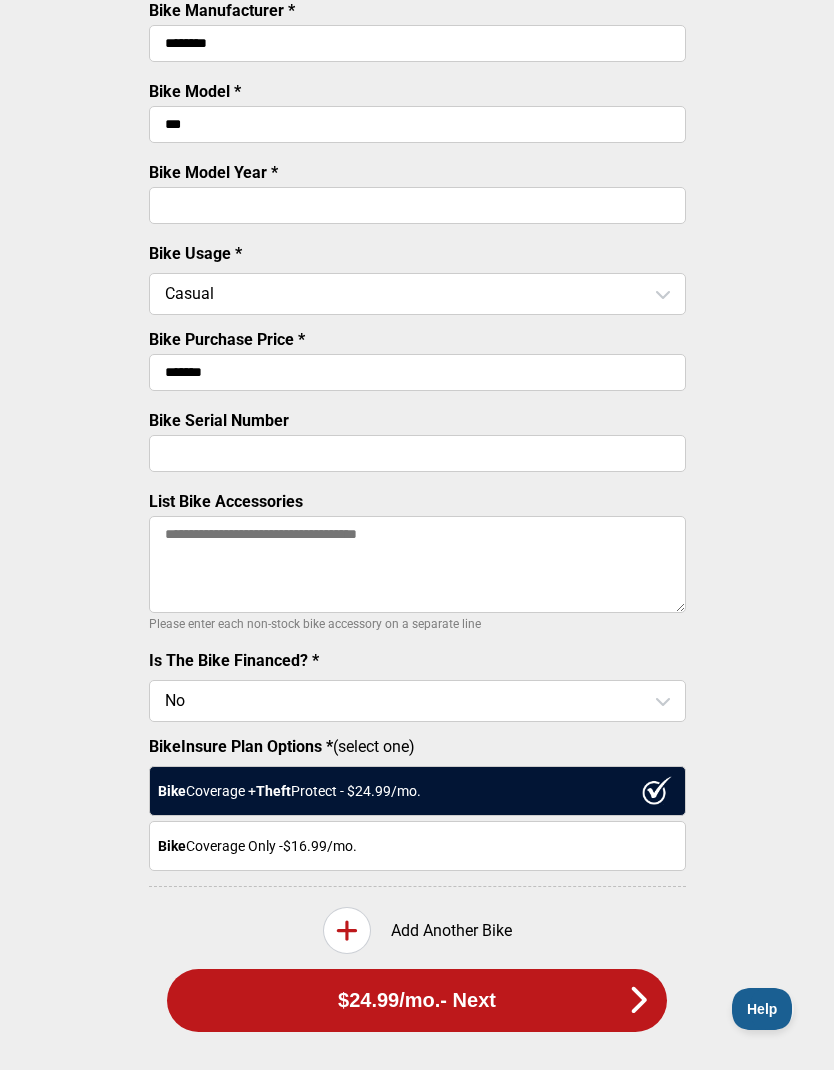 click on "$24.99 /mo.  - Next" at bounding box center (417, 1000) 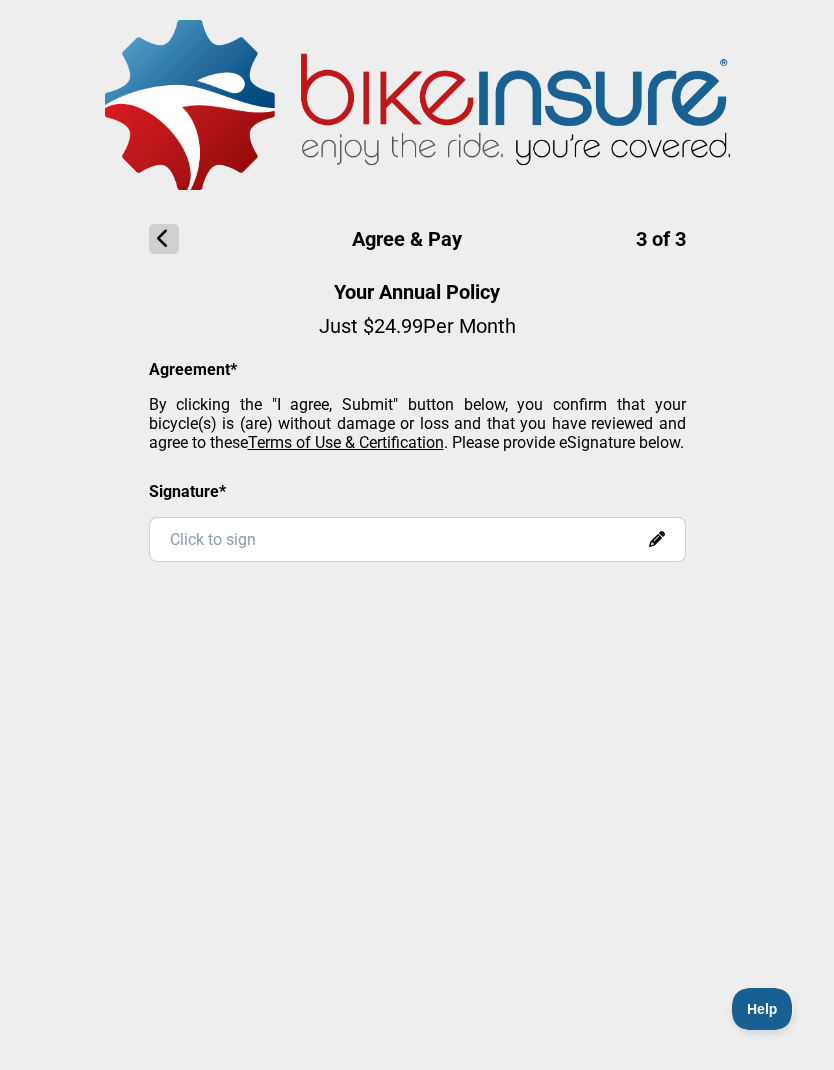 scroll, scrollTop: 0, scrollLeft: 0, axis: both 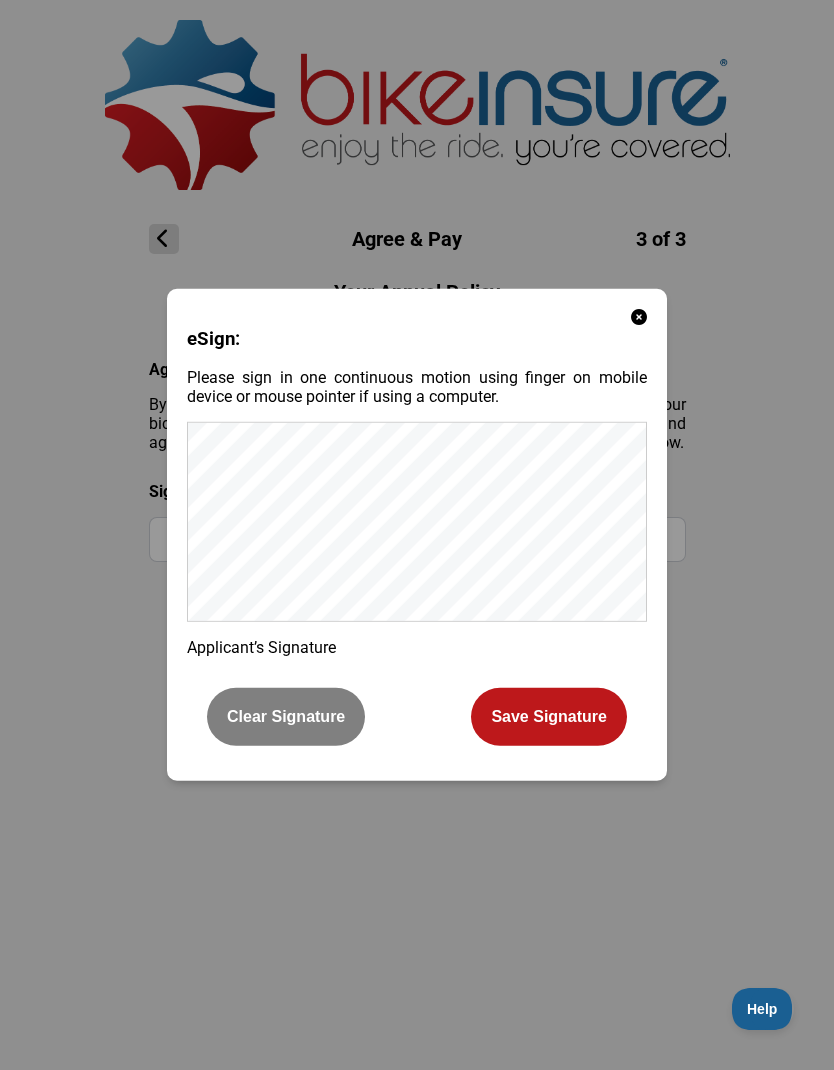 click on "Save Signature" at bounding box center [549, 717] 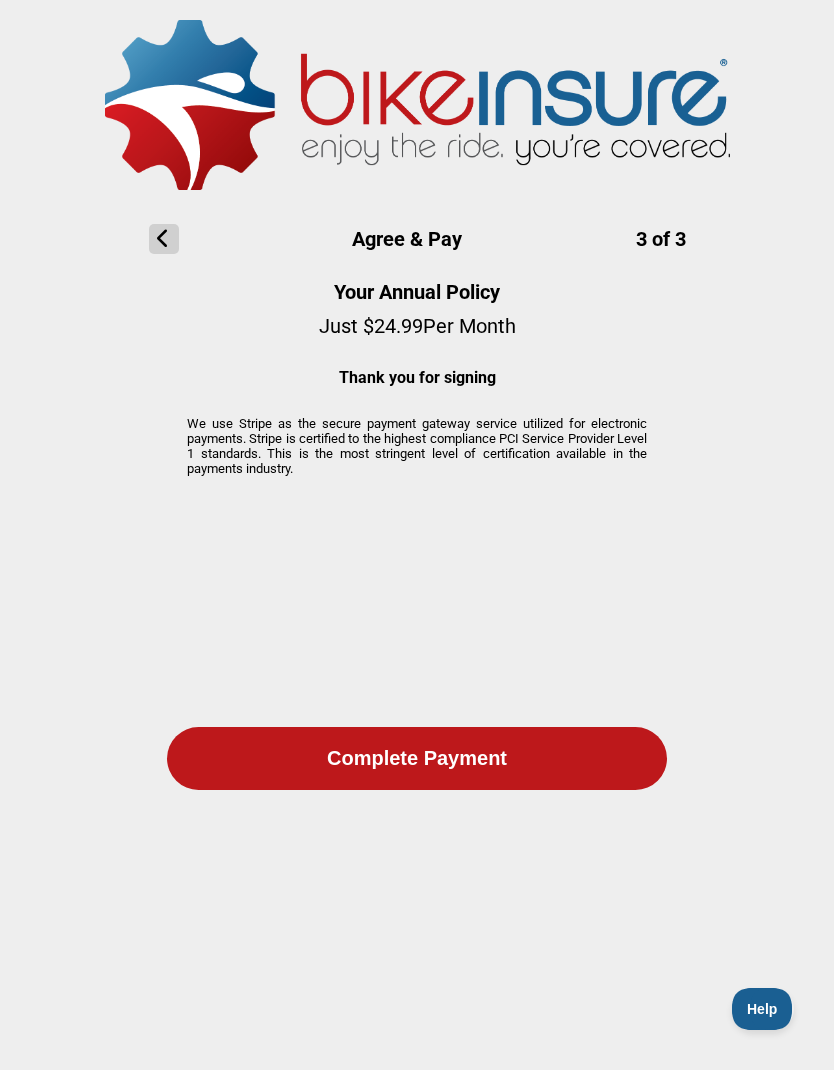 click at bounding box center (417, 105) 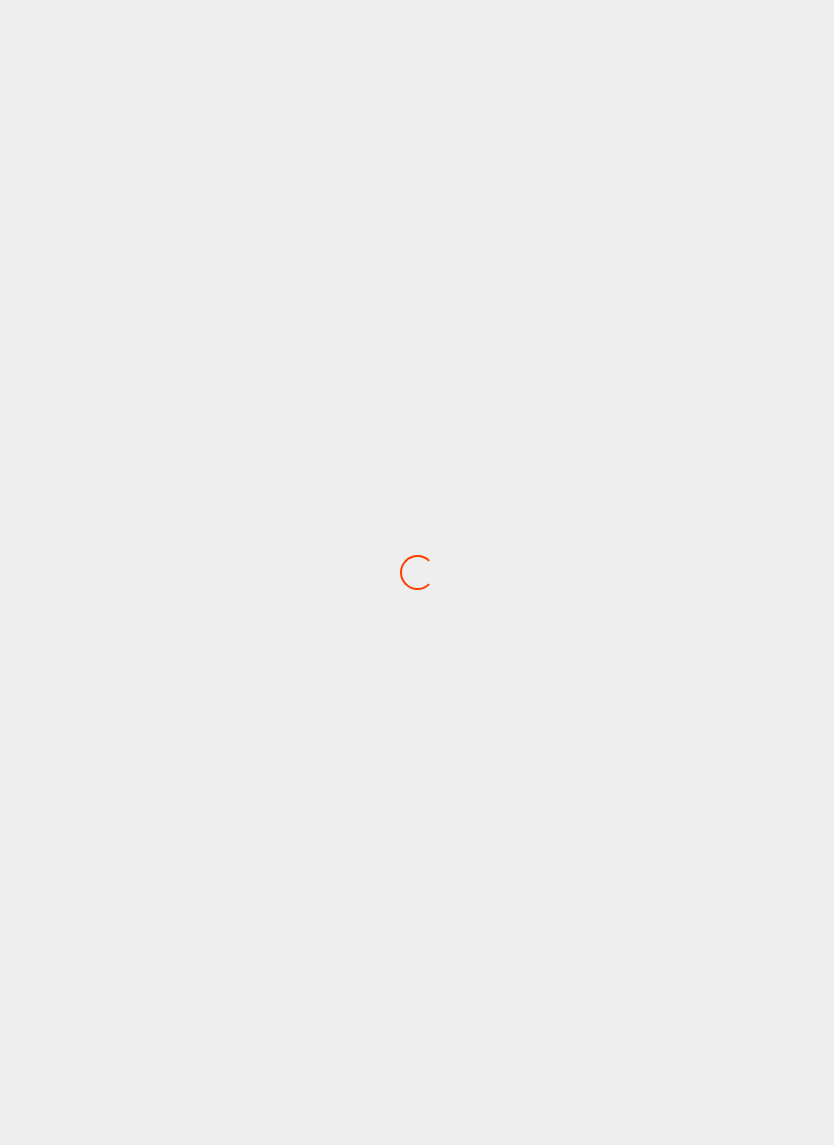 scroll, scrollTop: 0, scrollLeft: 0, axis: both 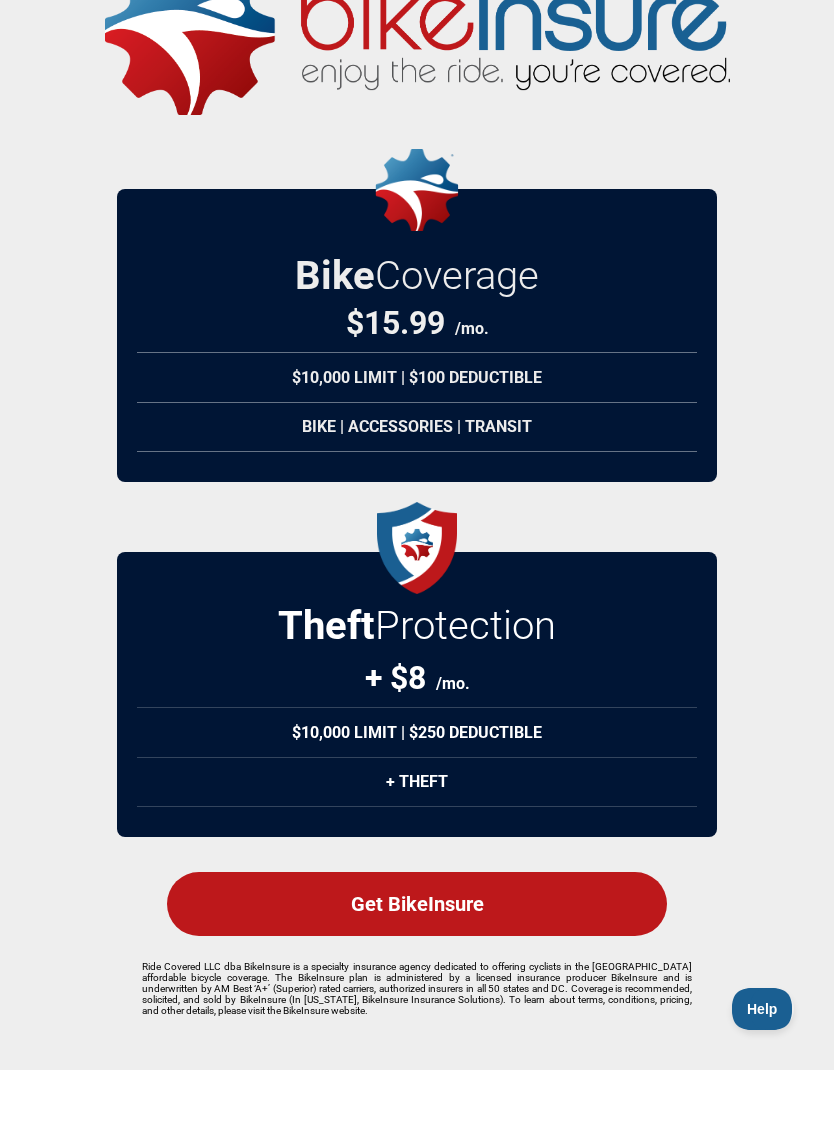 click on "Get BikeInsure" at bounding box center [417, 979] 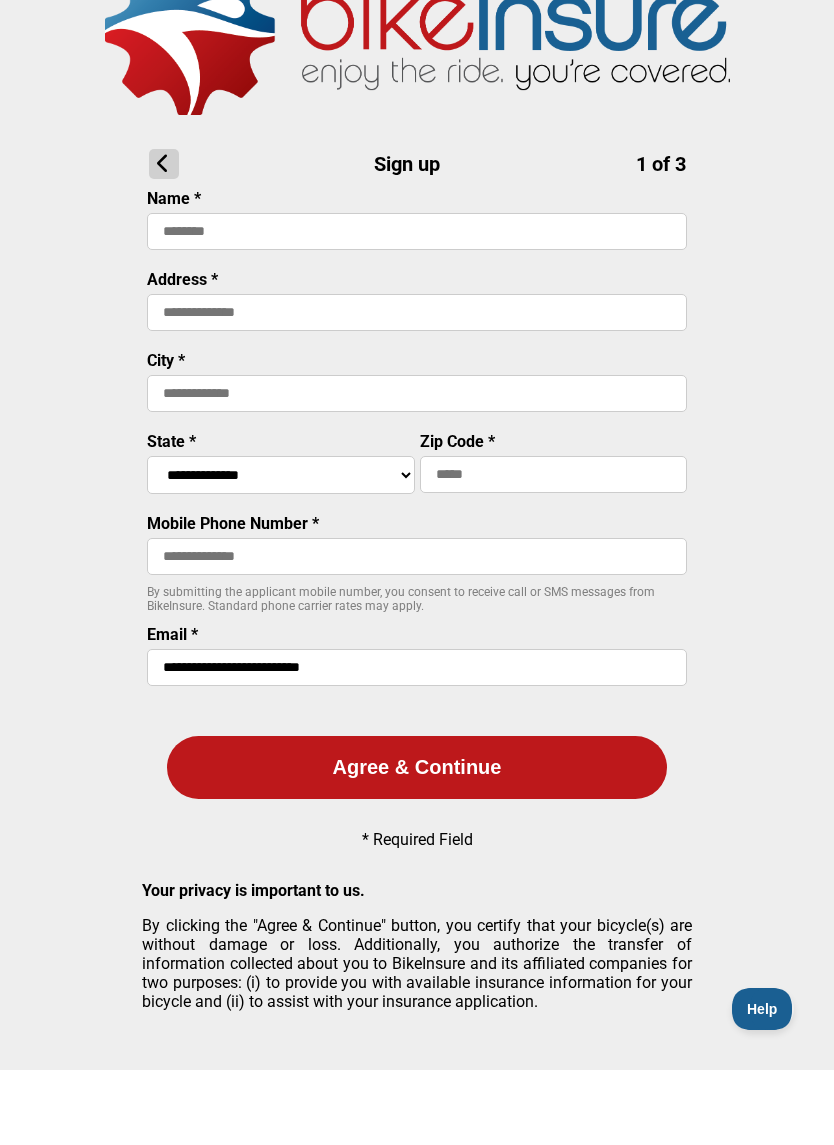 click at bounding box center [417, 306] 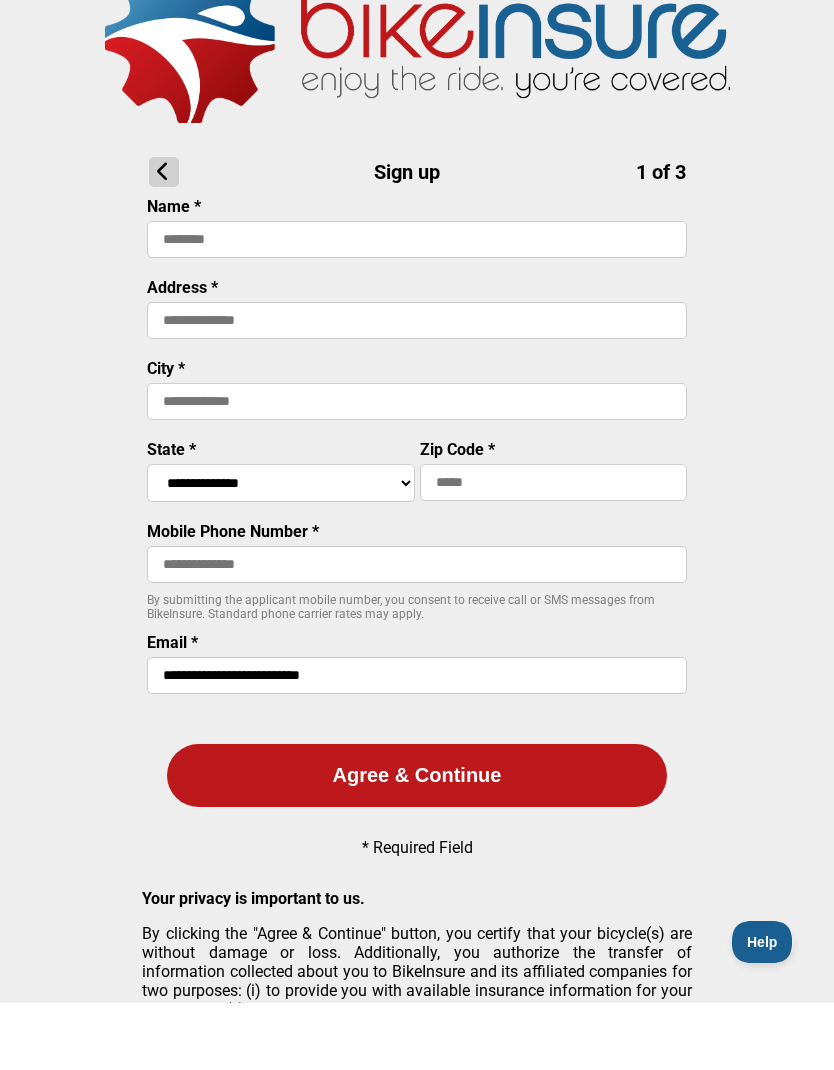 type on "**********" 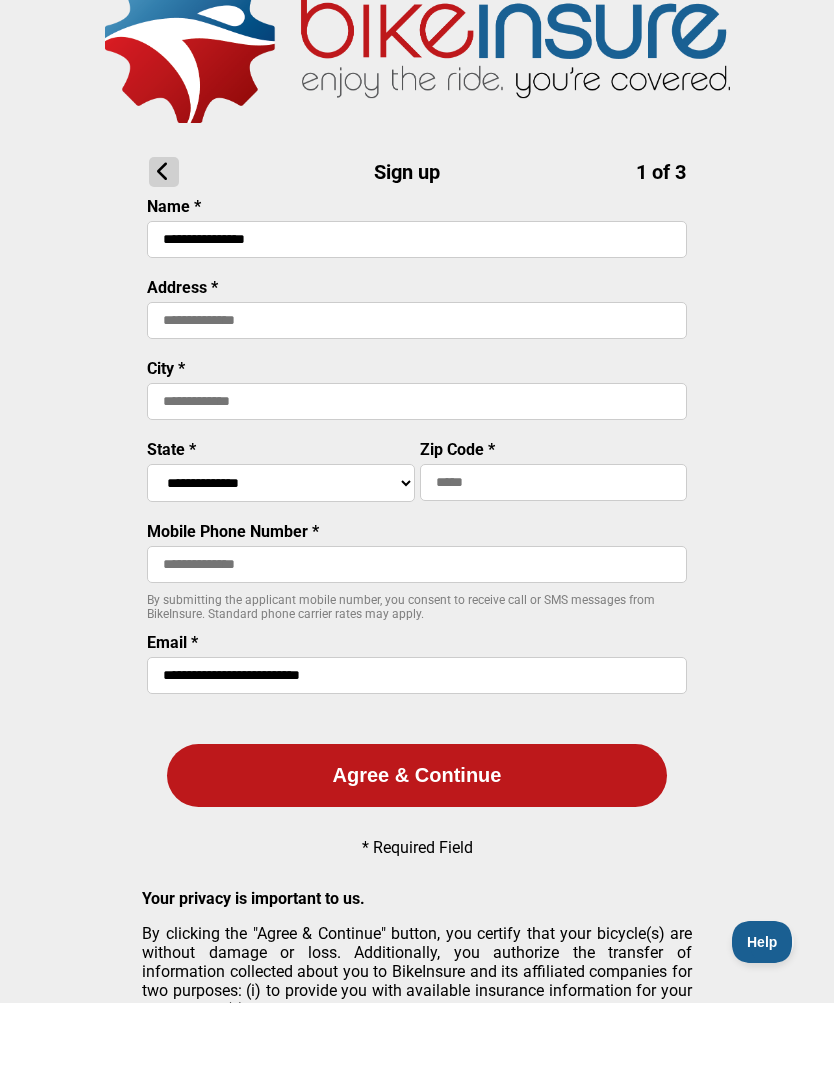 type on "**********" 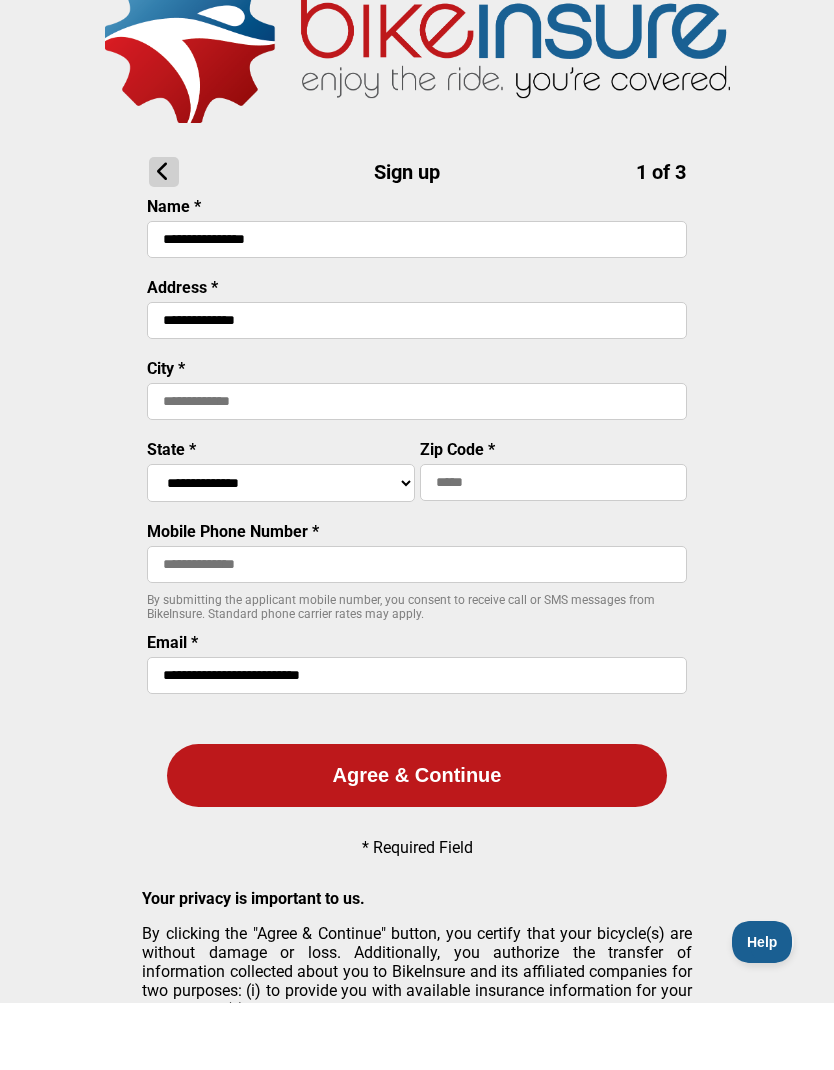 scroll, scrollTop: 67, scrollLeft: 0, axis: vertical 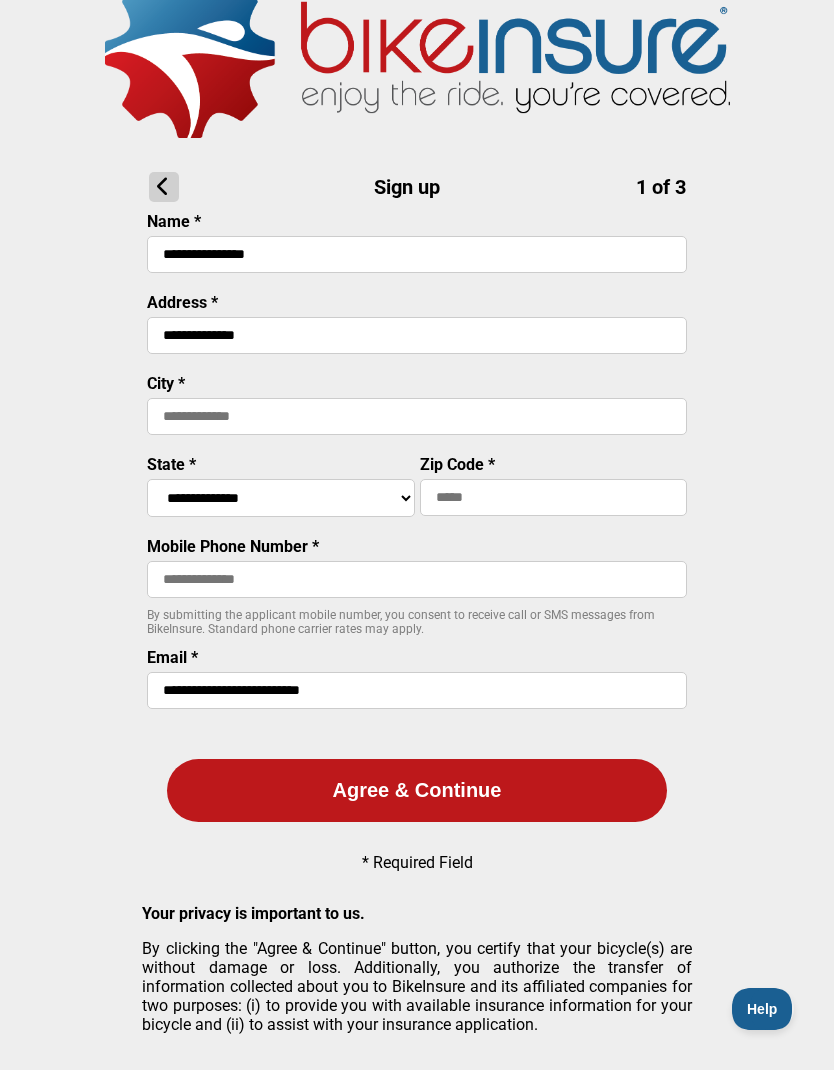 type on "*******" 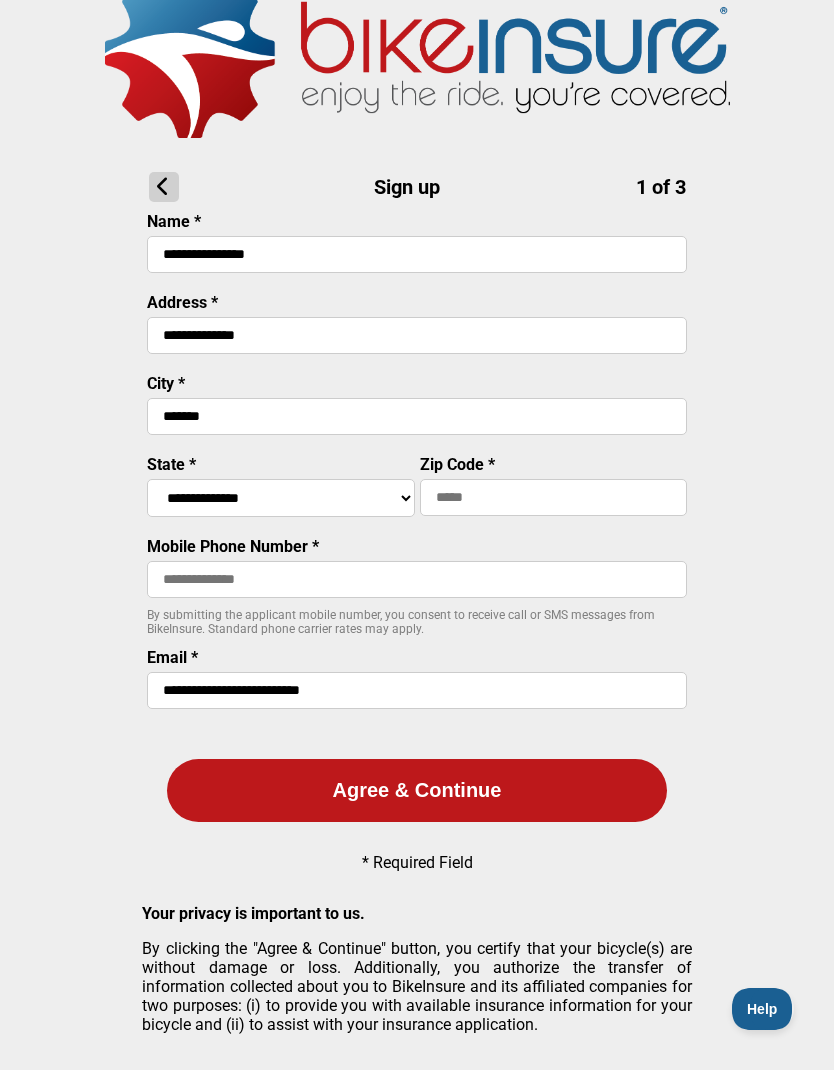 select on "****" 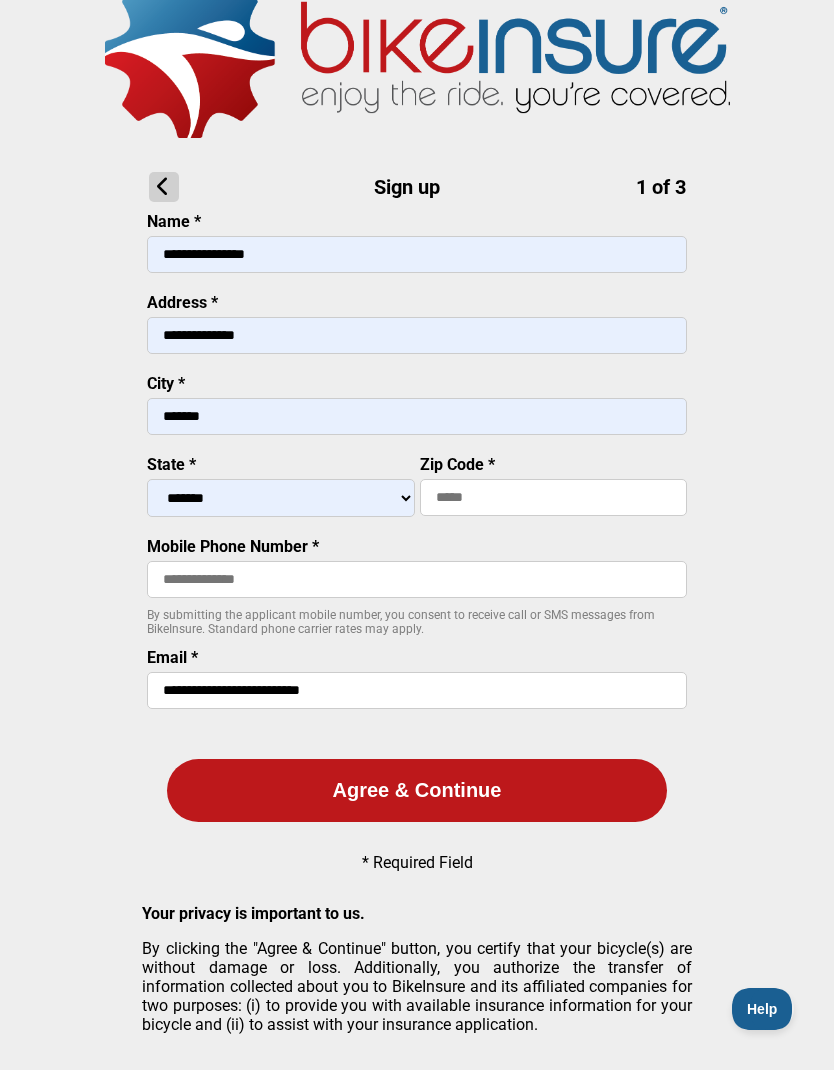 type on "*****" 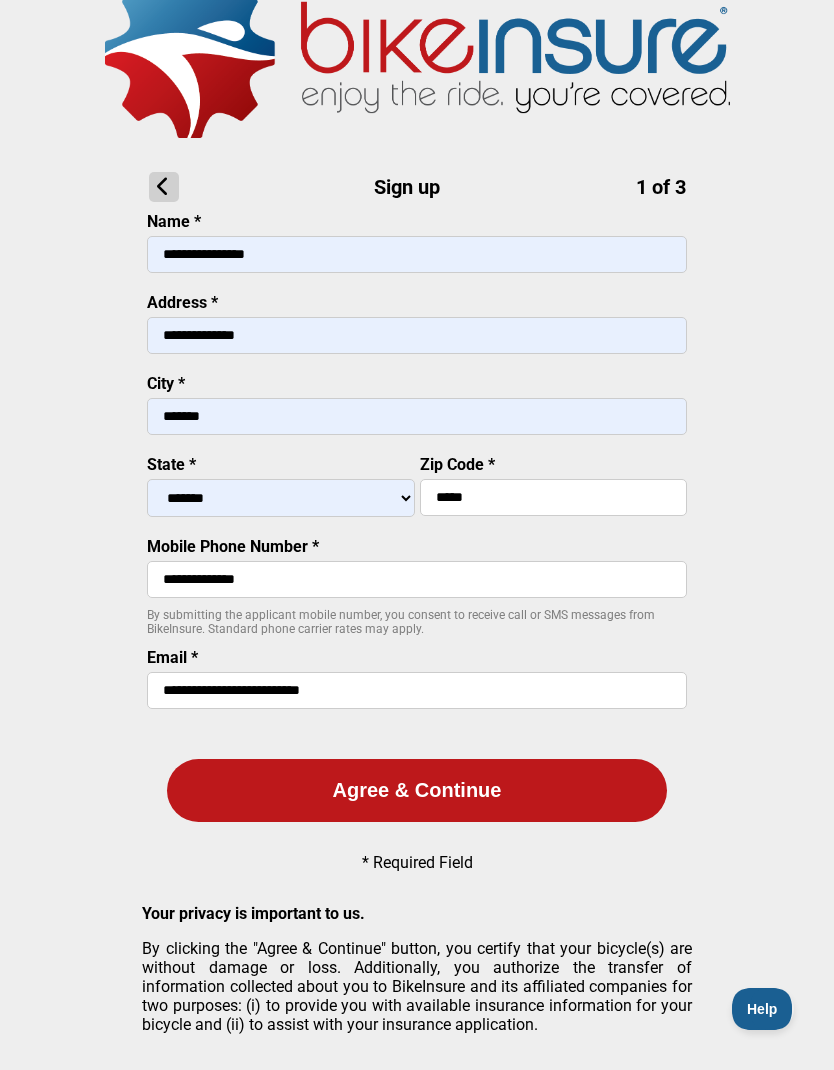 type on "**********" 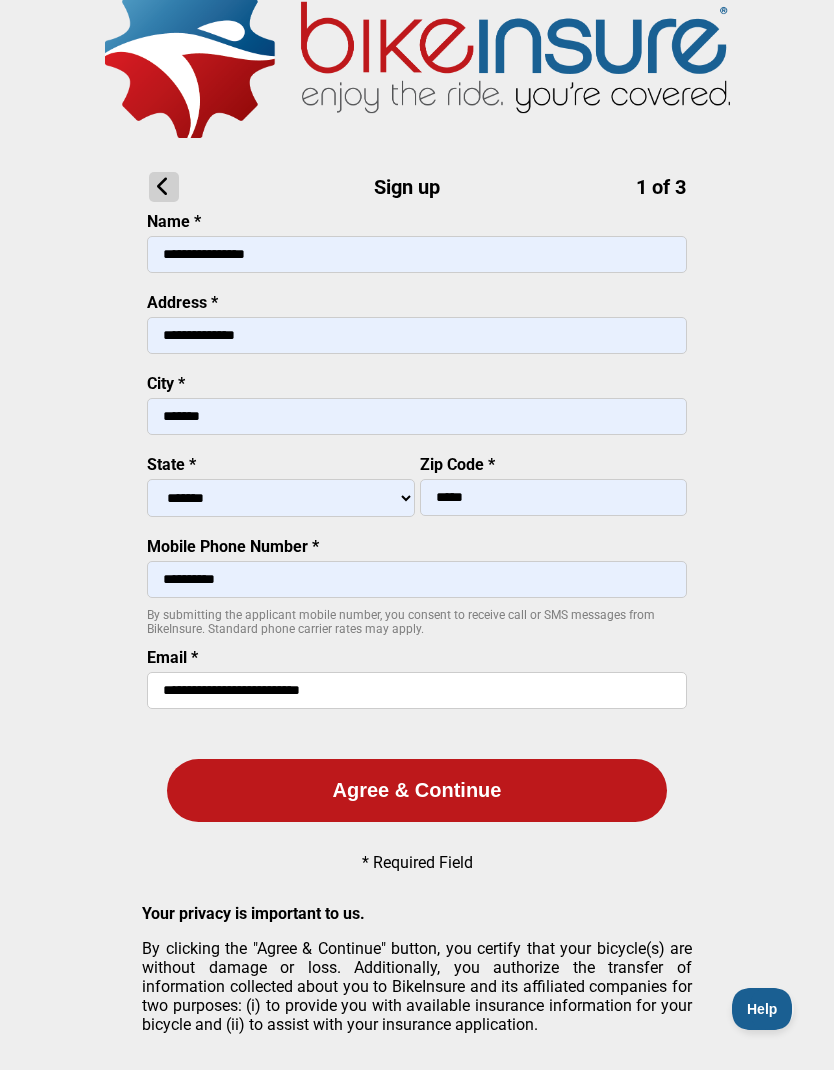 click on "Agree & Continue" at bounding box center [417, 790] 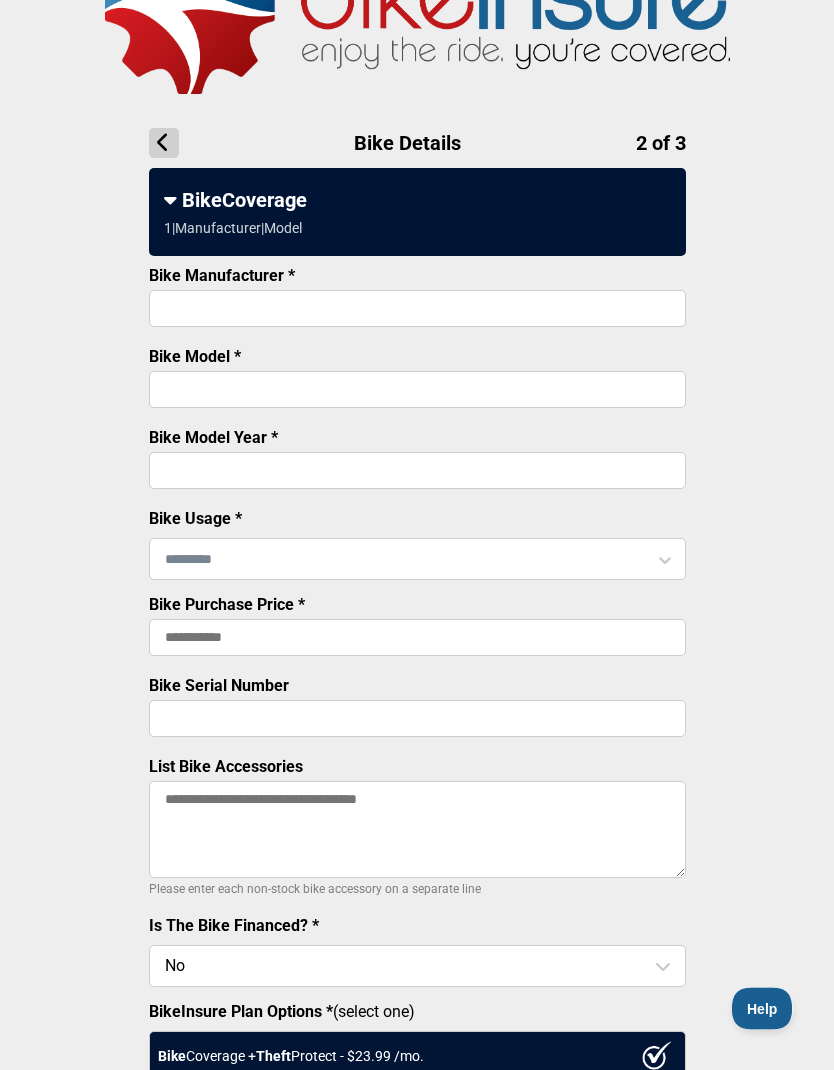 scroll, scrollTop: 0, scrollLeft: 0, axis: both 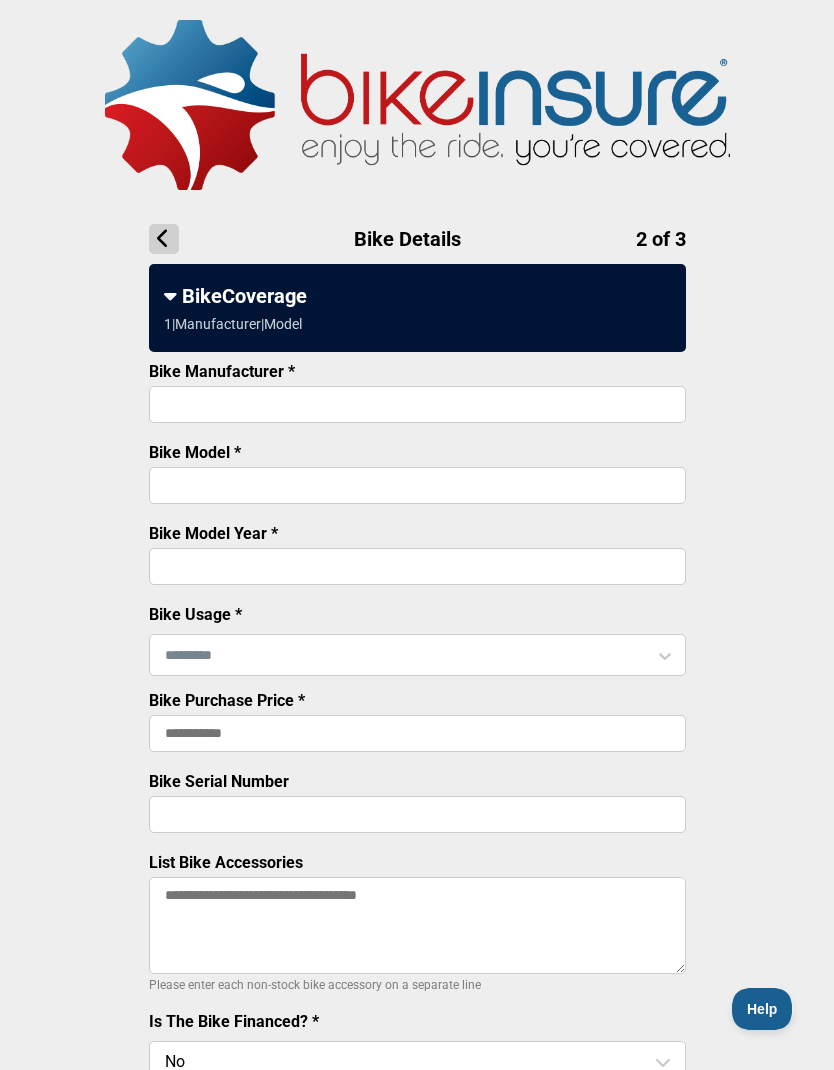 click on "Bike Manufacturer   *" at bounding box center (417, 404) 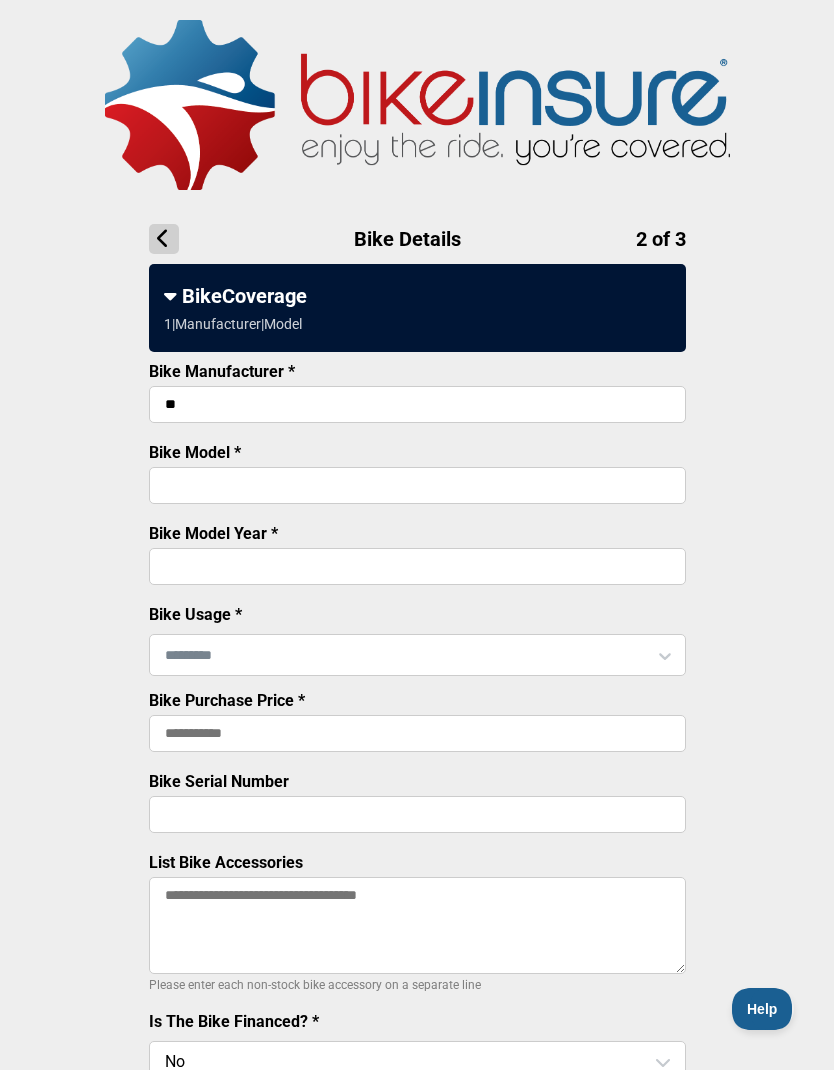 type on "********" 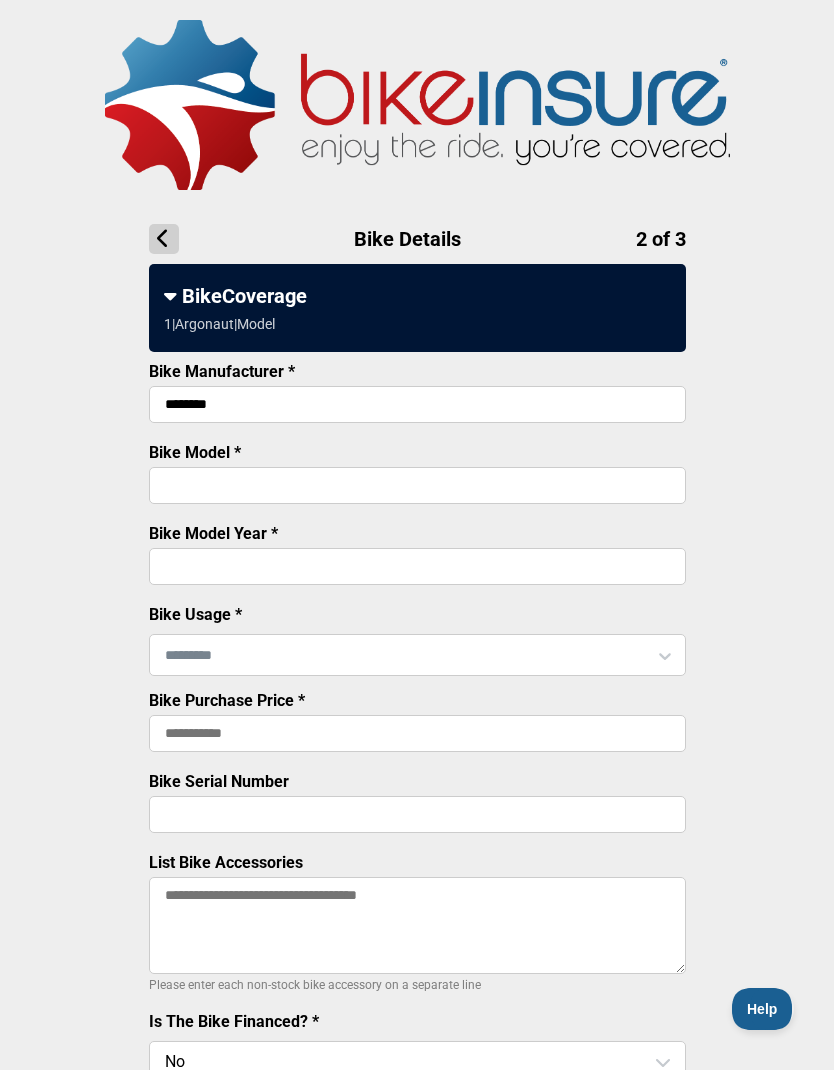 click on "Bike Model   *" at bounding box center (417, 485) 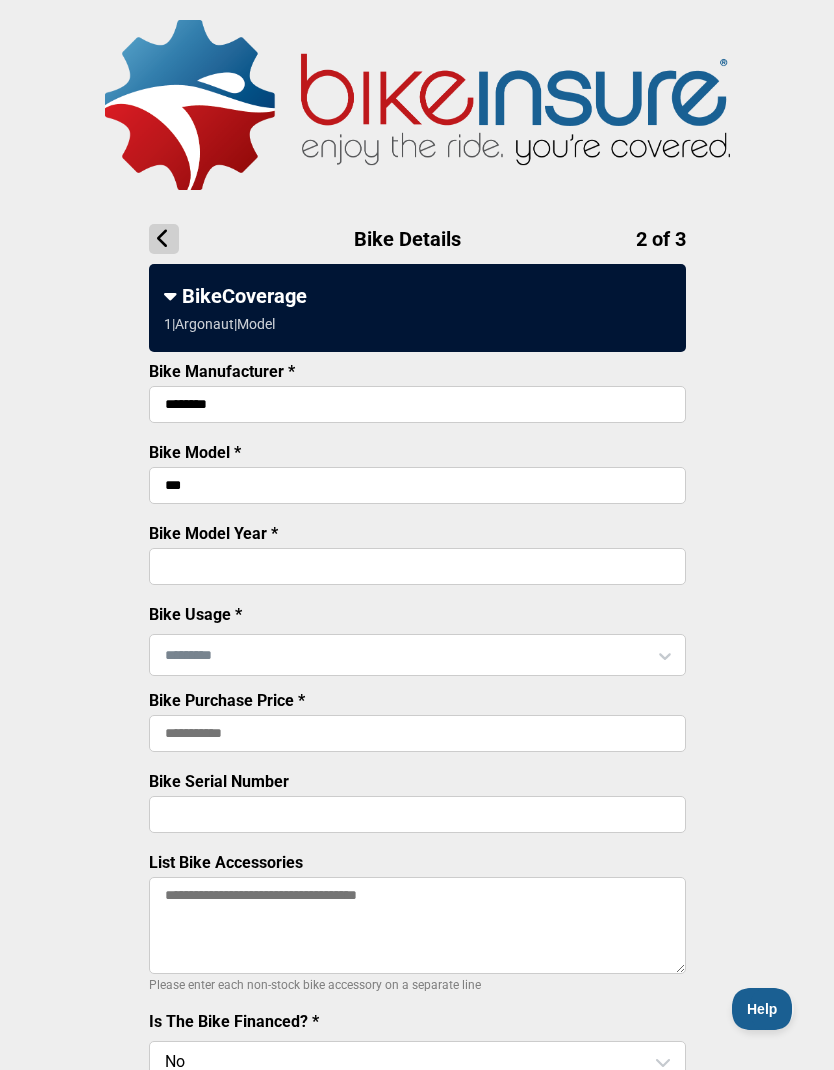 type on "***" 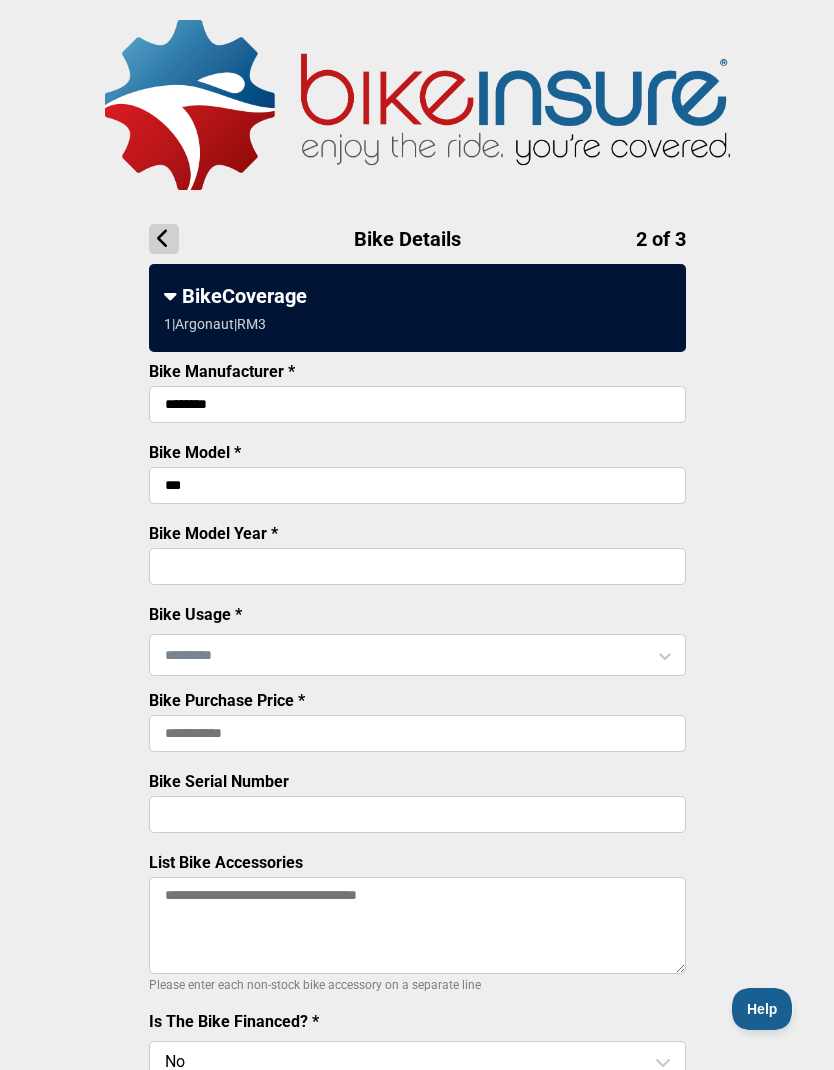 type on "****" 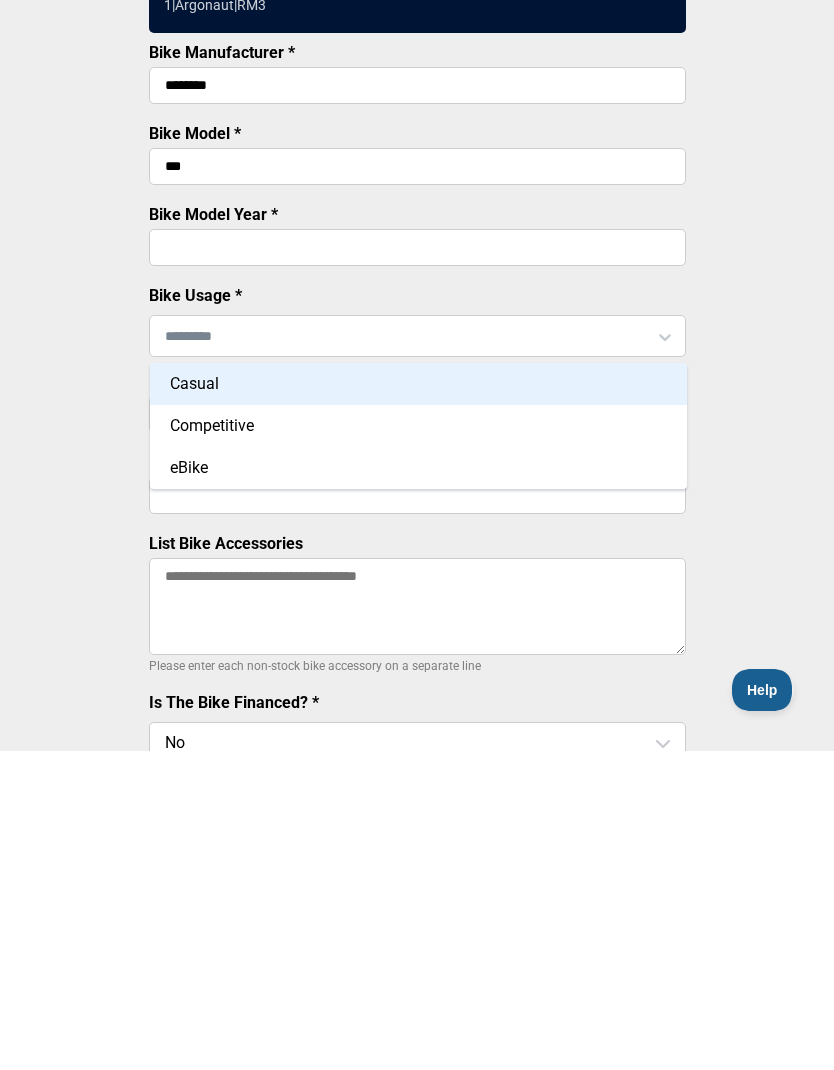 click on "Casual" at bounding box center [418, 703] 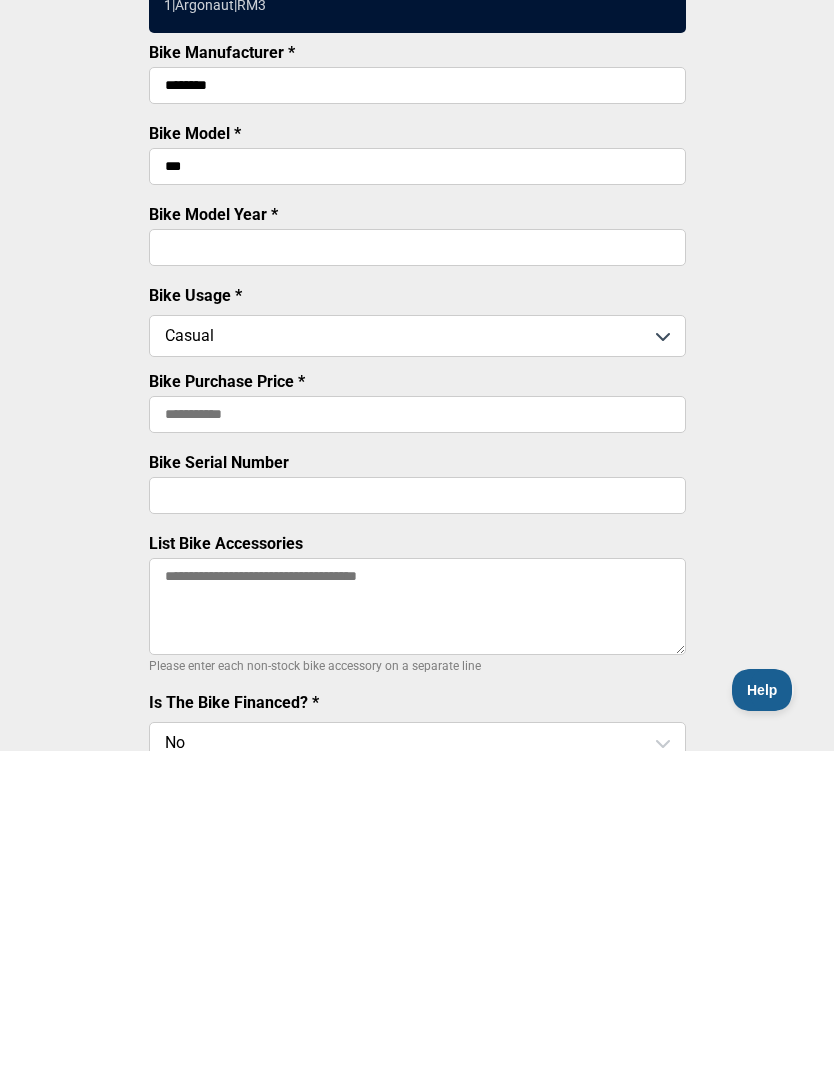 scroll, scrollTop: 319, scrollLeft: 0, axis: vertical 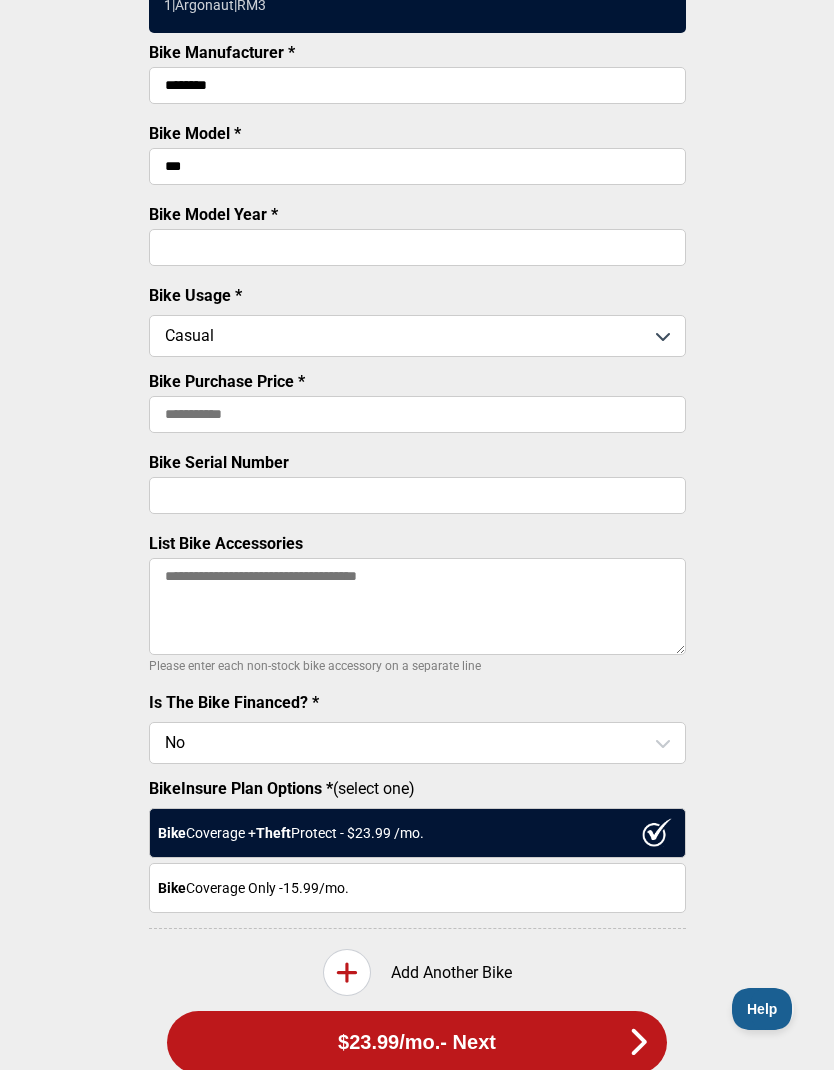 click on "Bike Purchase Price   *" at bounding box center [417, 414] 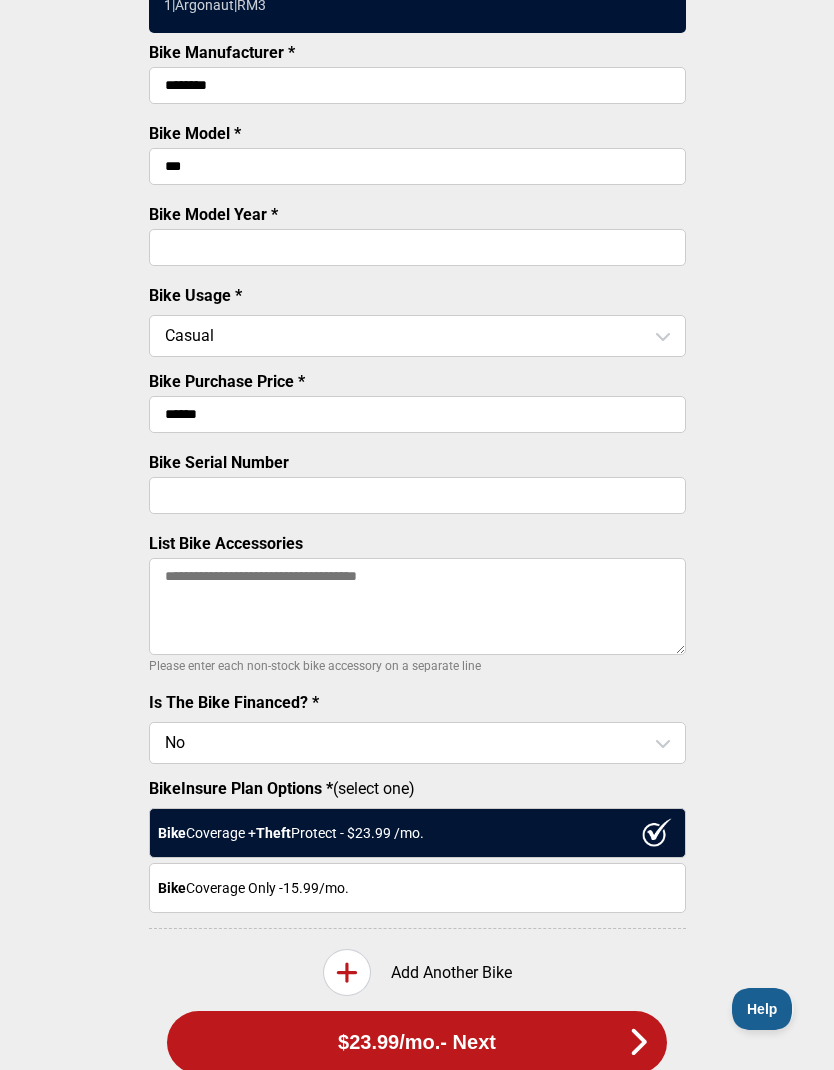 type on "*******" 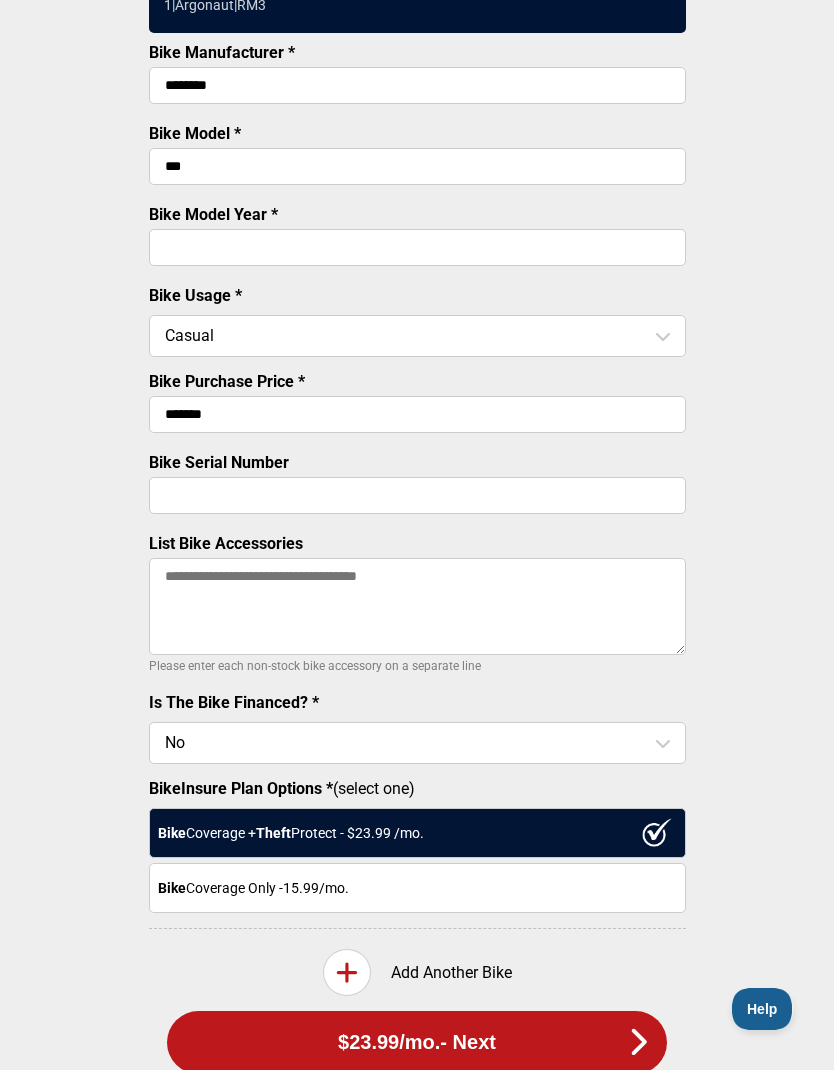 click on "Bike Serial Number" at bounding box center (417, 495) 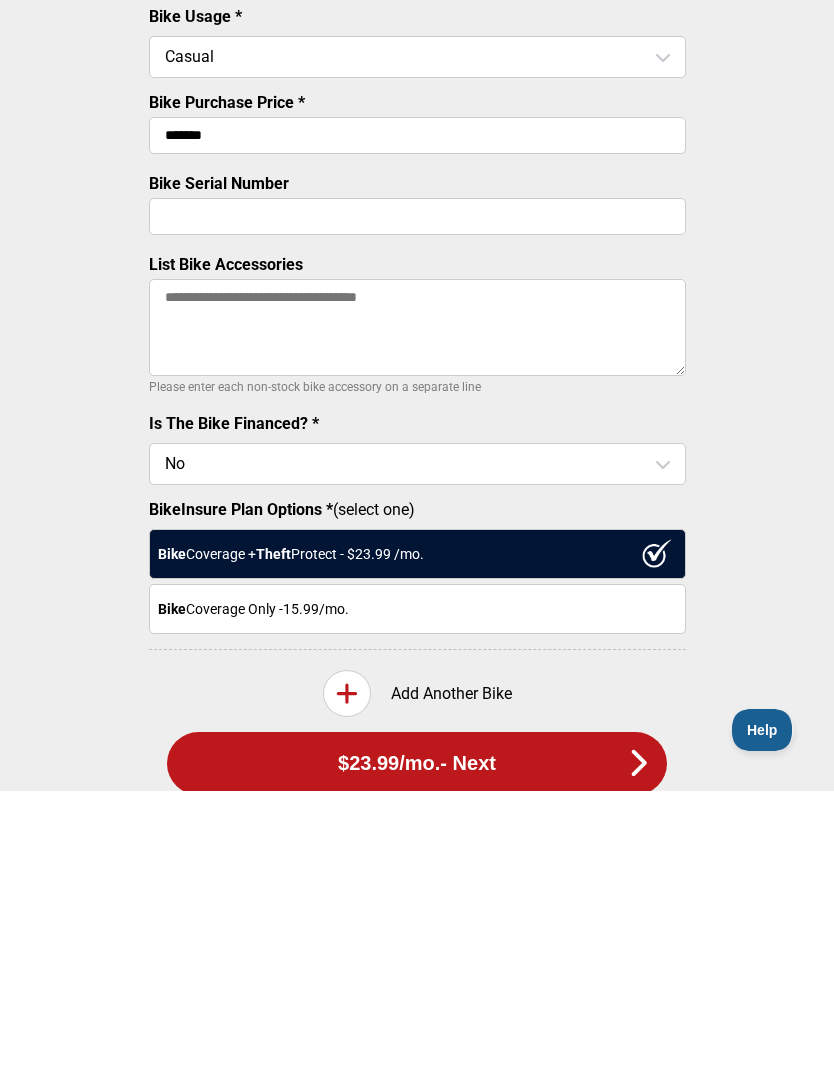 click on "List Bike Accessories" at bounding box center [417, 606] 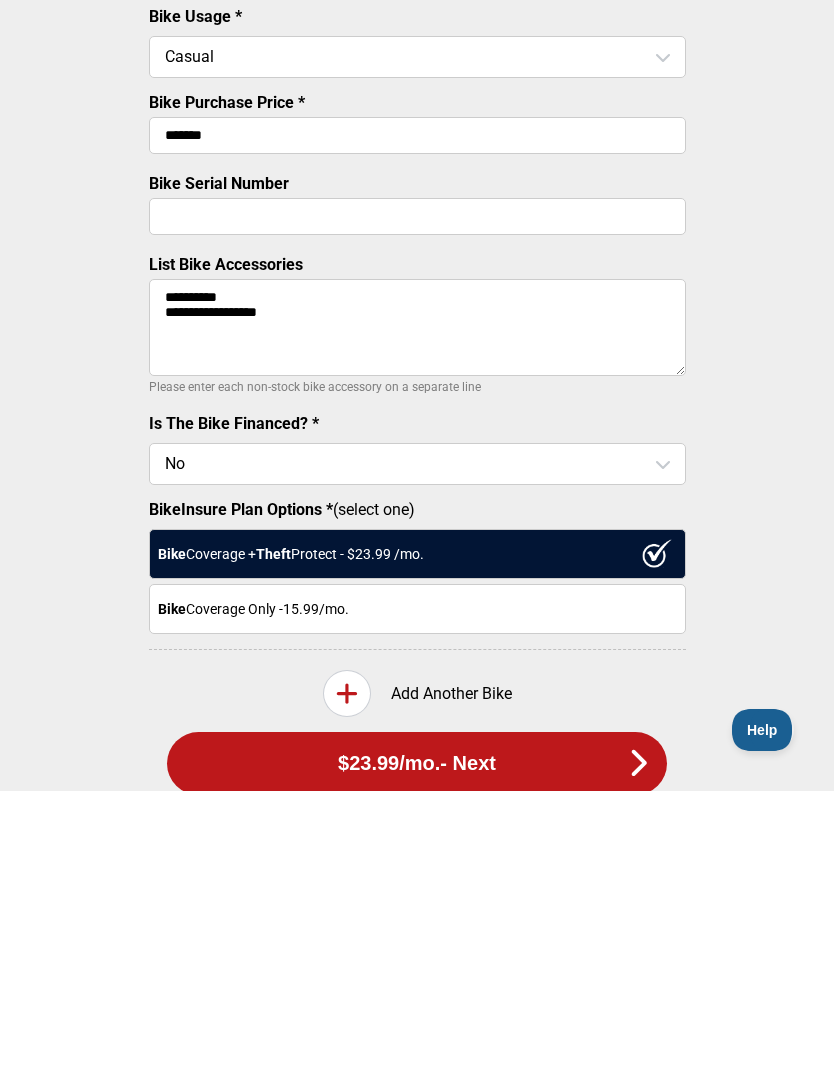 click on "**********" at bounding box center (417, 606) 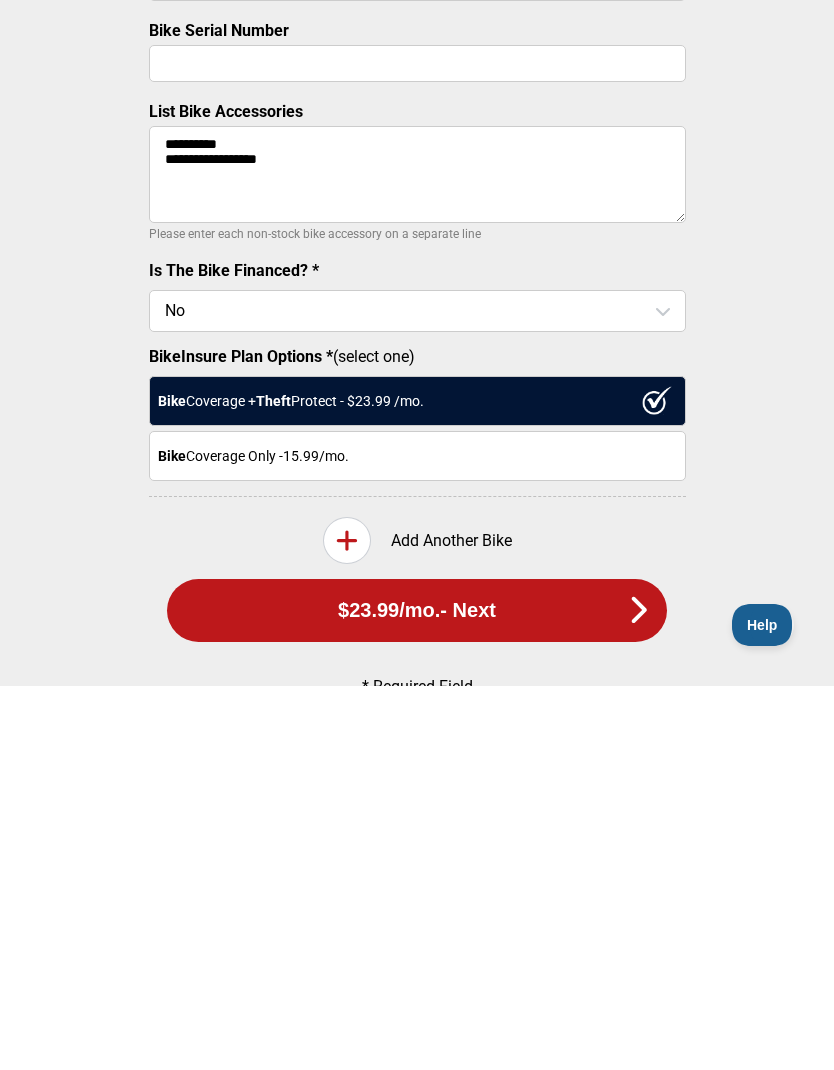scroll, scrollTop: 441, scrollLeft: 0, axis: vertical 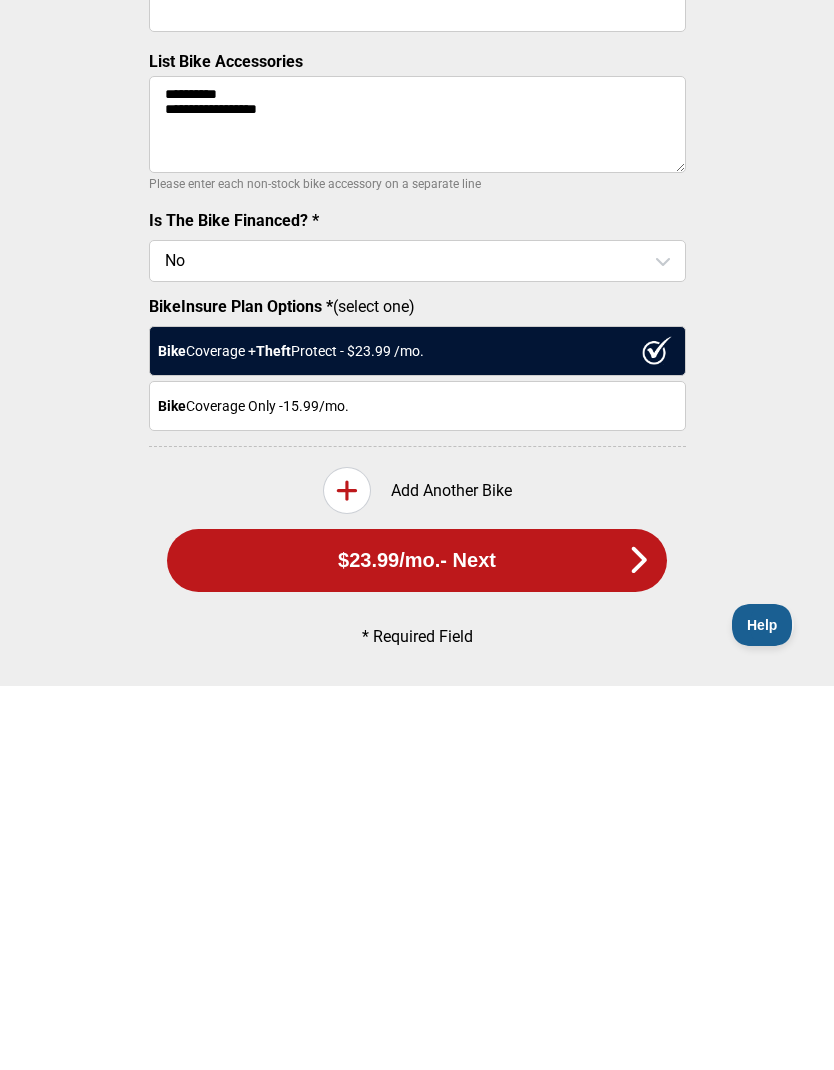 type on "**********" 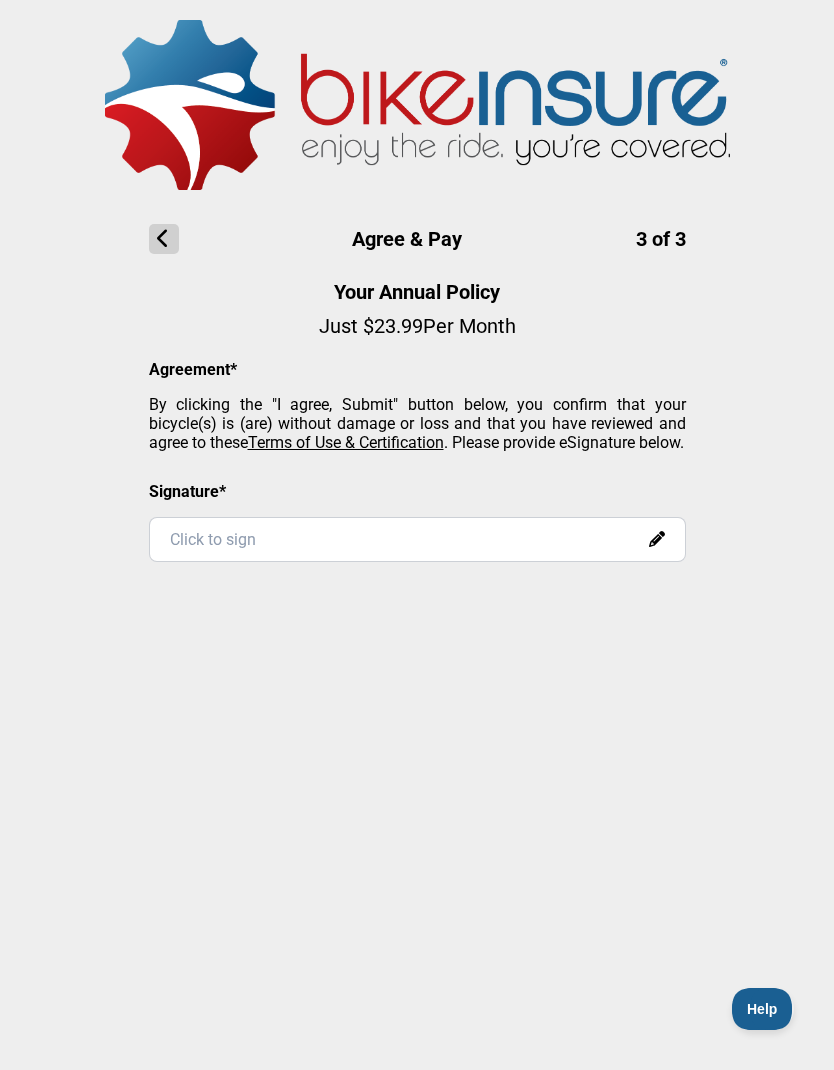 scroll, scrollTop: 0, scrollLeft: 0, axis: both 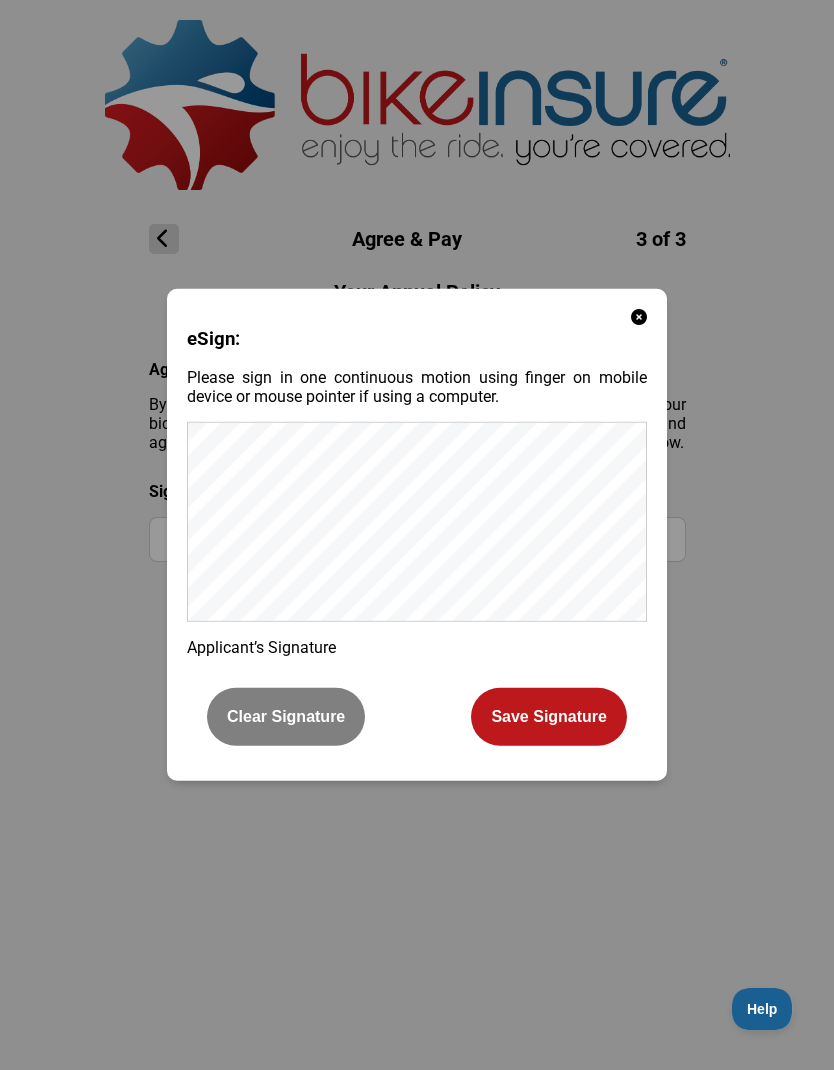 click on "Save Signature" at bounding box center (549, 717) 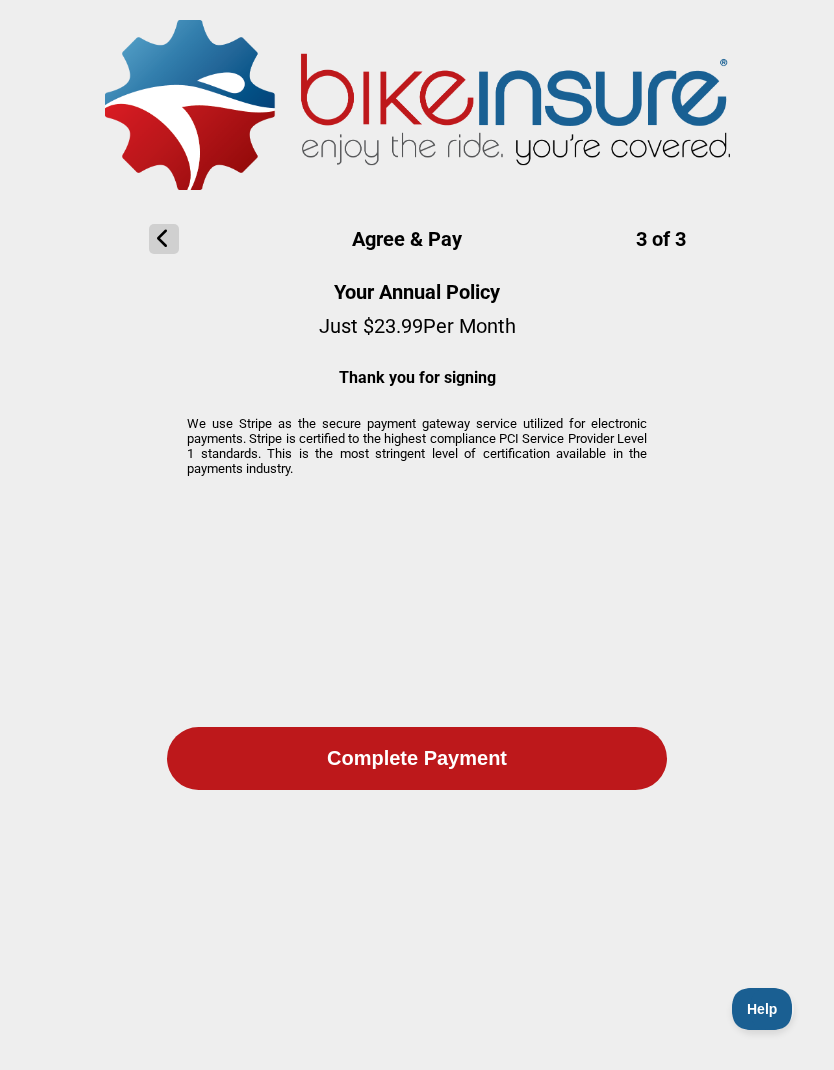 click on "Complete Payment" 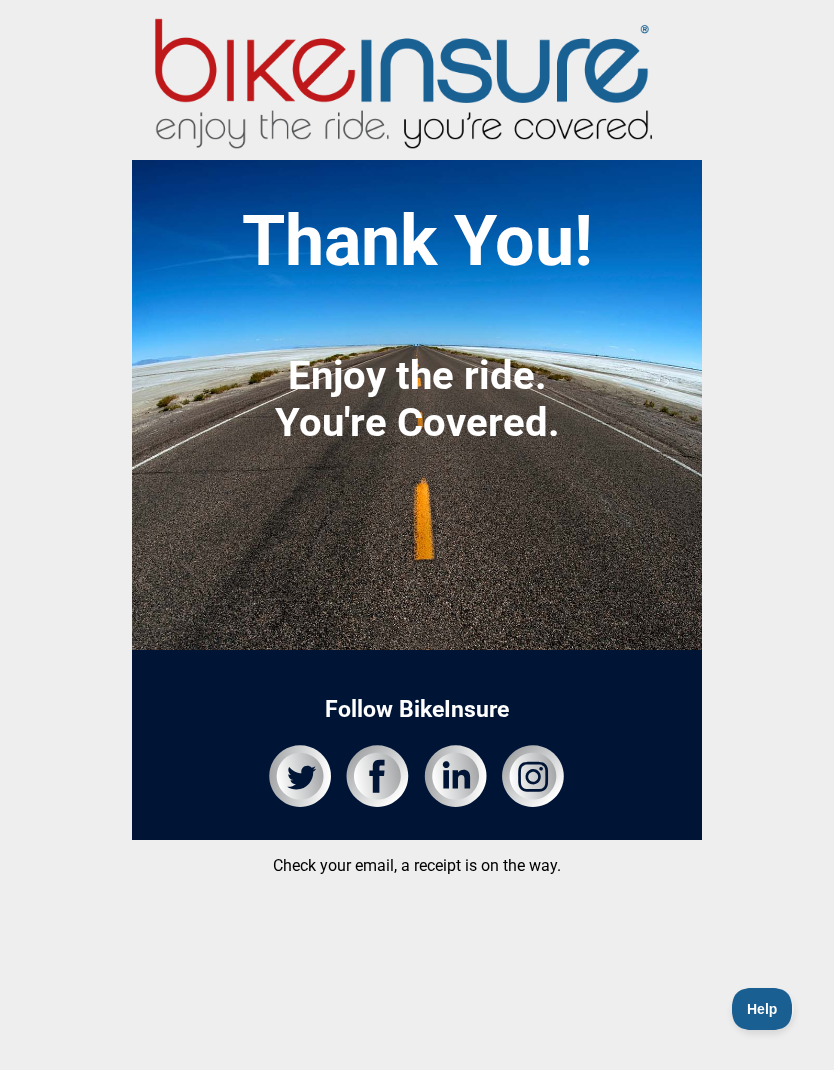 click on "Thank You!   Enjoy the ride. You're Covered." at bounding box center [417, 405] 